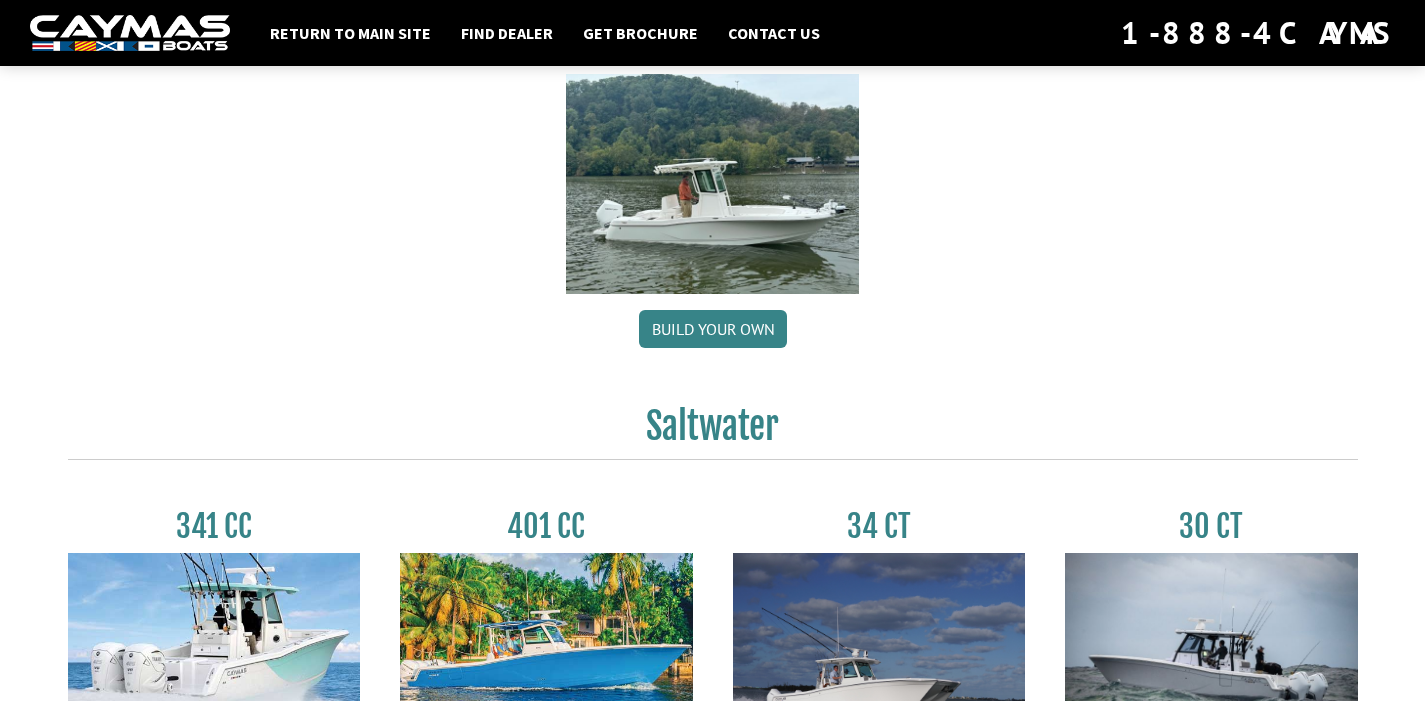 scroll, scrollTop: 563, scrollLeft: 0, axis: vertical 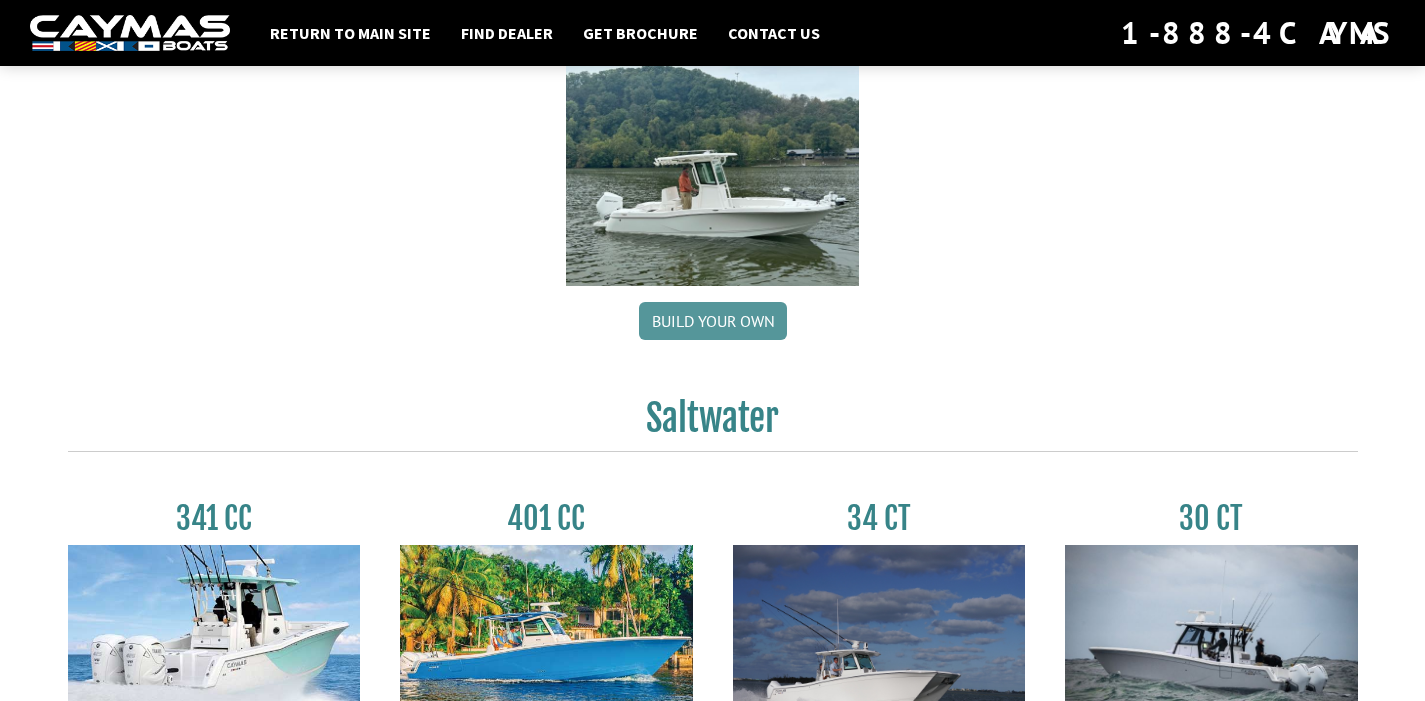 click on "Build your own" at bounding box center (713, 321) 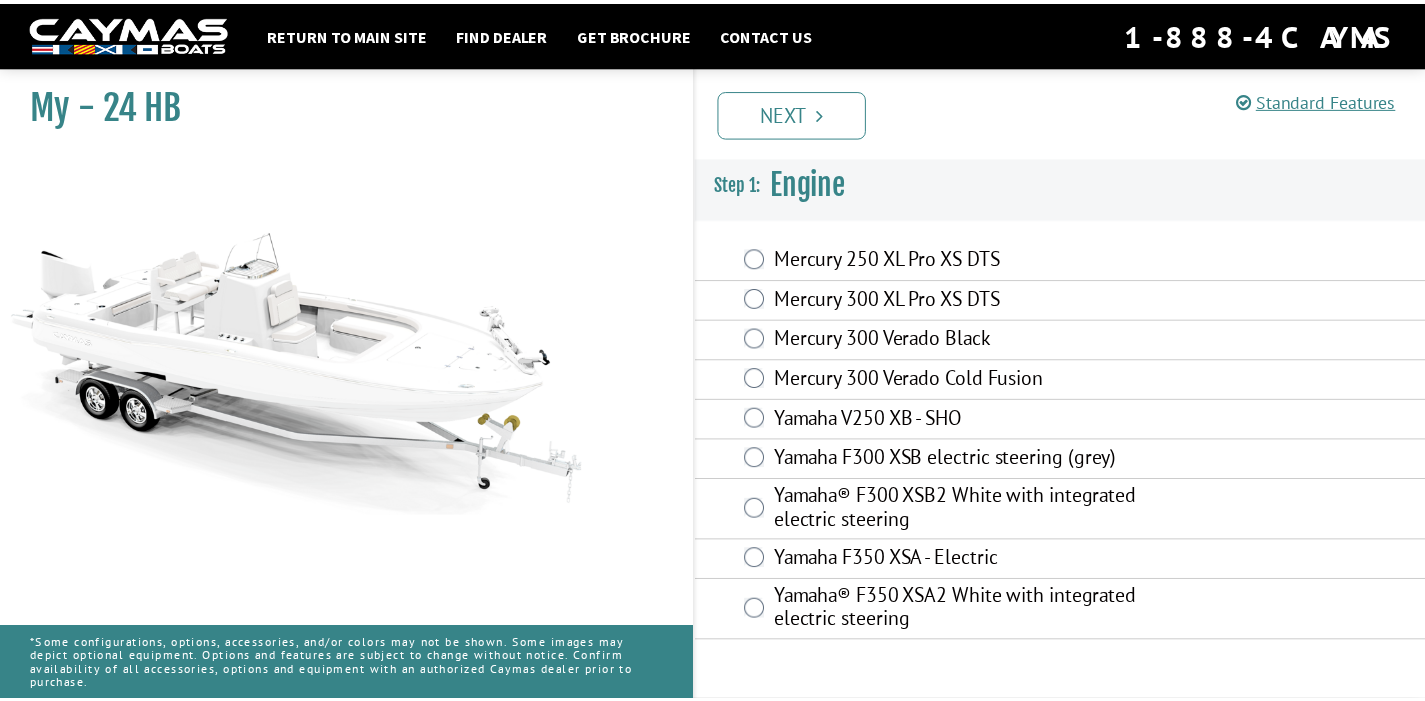 scroll, scrollTop: 0, scrollLeft: 0, axis: both 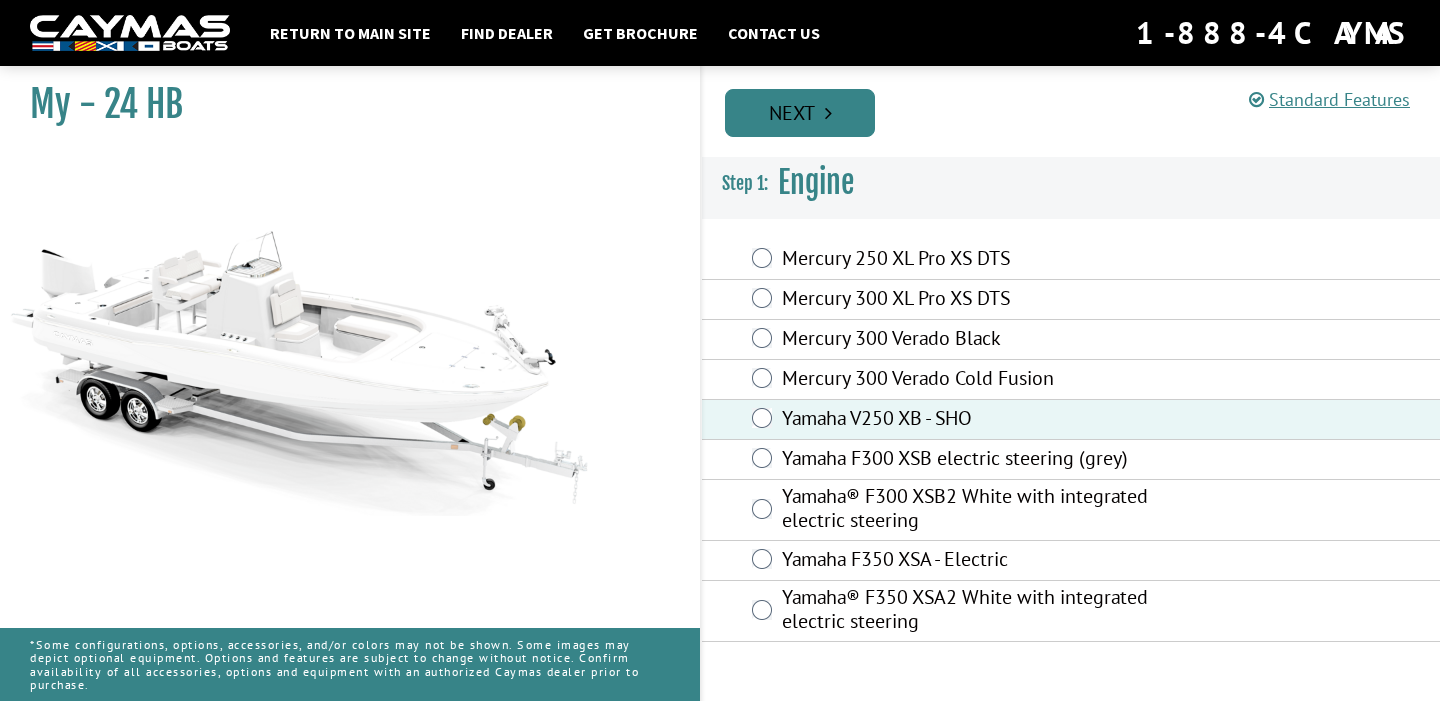 click on "Next" at bounding box center [800, 113] 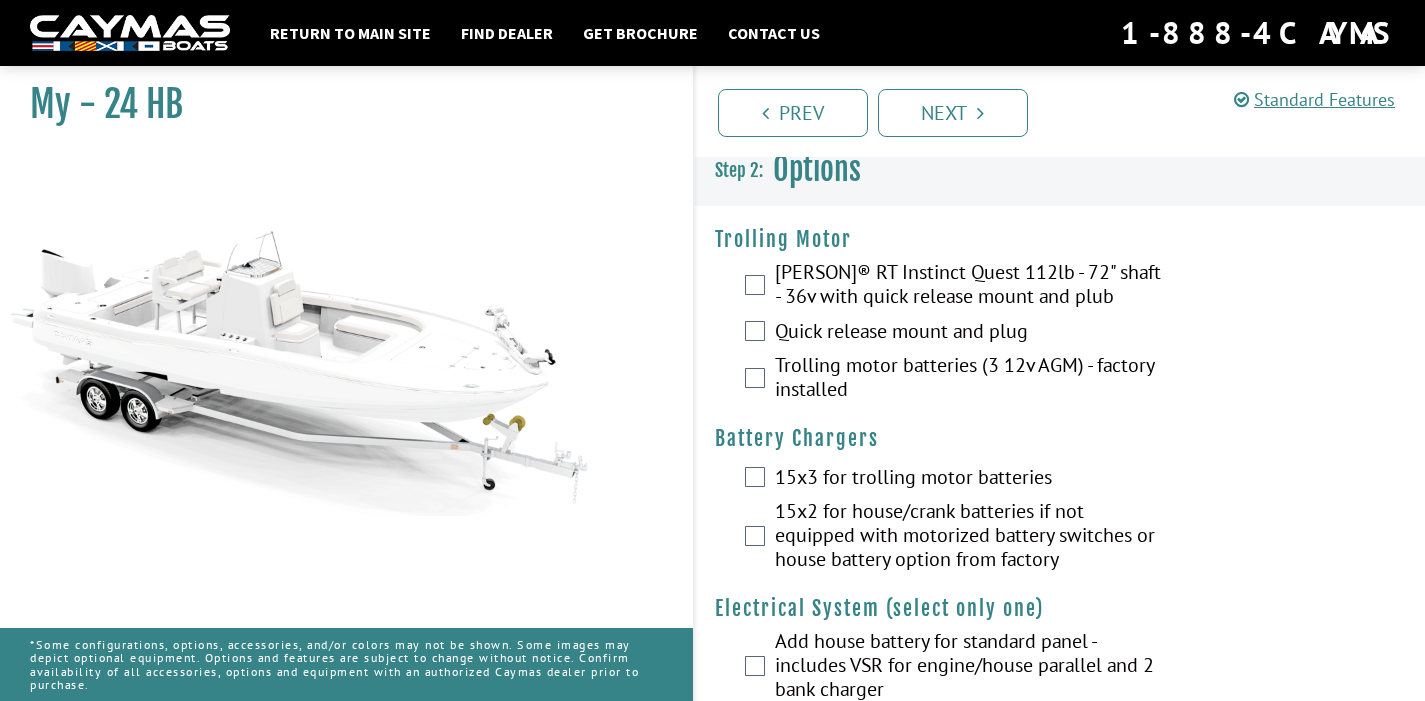 scroll, scrollTop: 16, scrollLeft: 0, axis: vertical 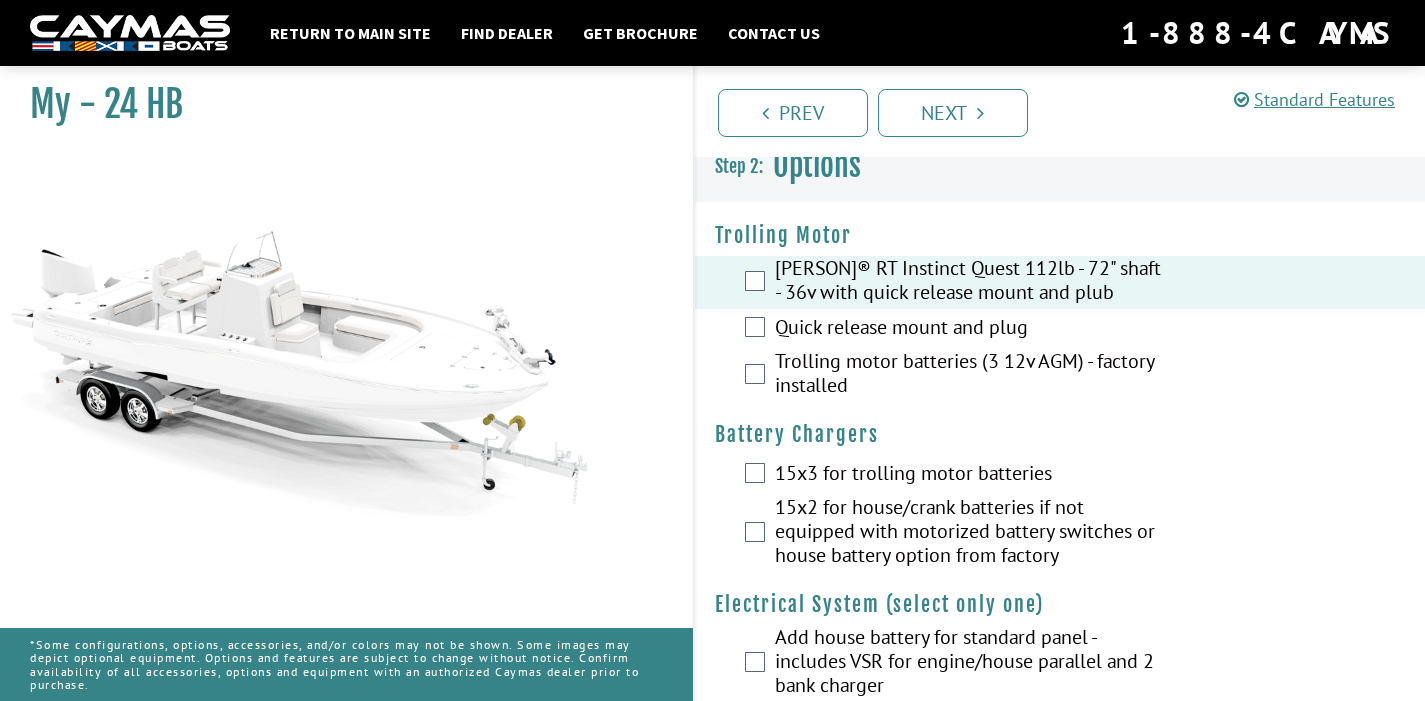 click on "Quick release mount and plug" at bounding box center [1060, 329] 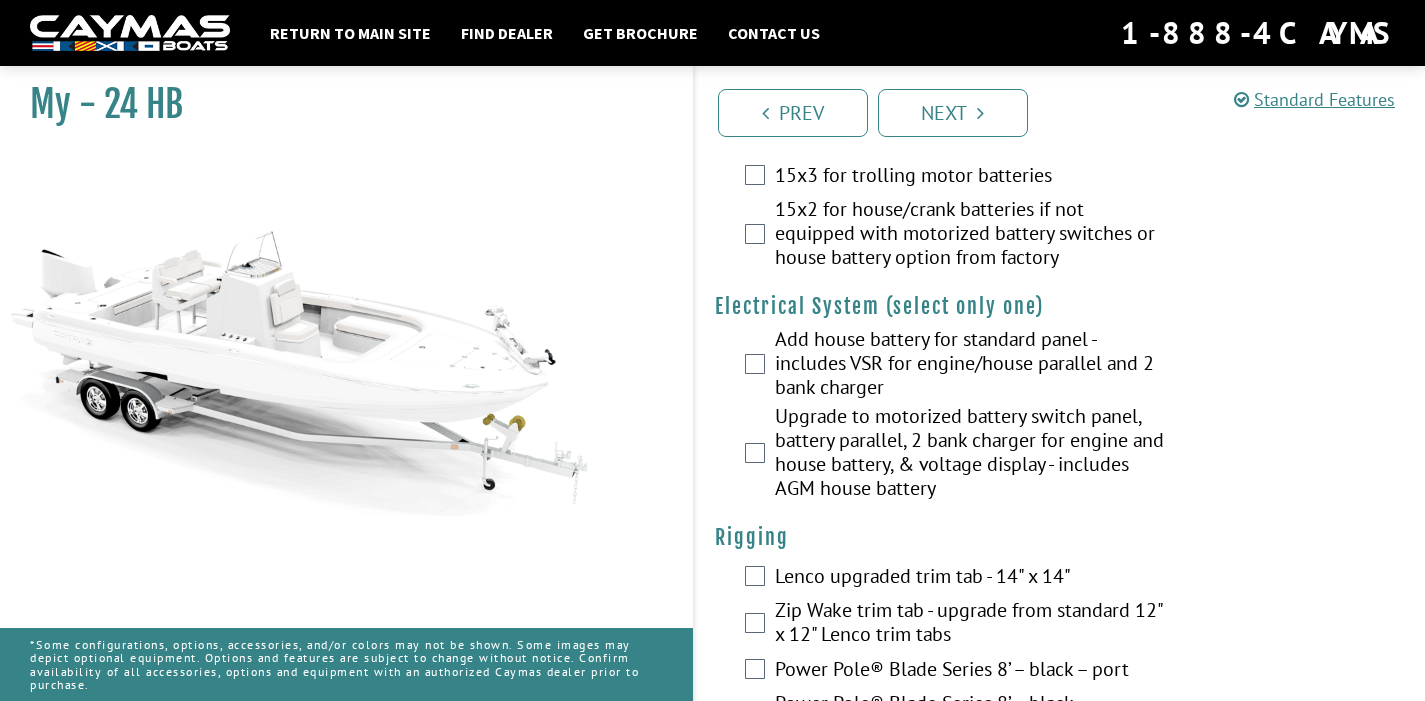 scroll, scrollTop: 315, scrollLeft: 0, axis: vertical 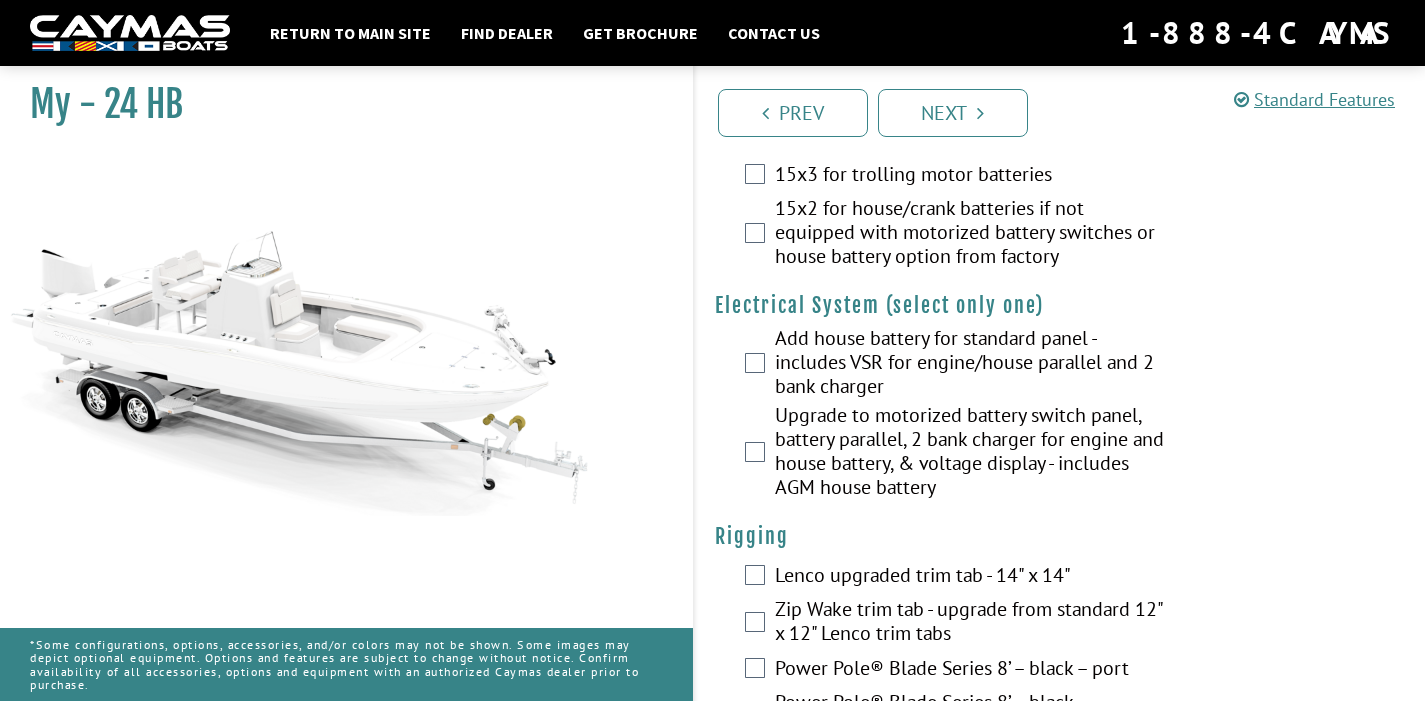 click on "Add house battery for standard panel - includes VSR for engine/house parallel and 2 bank charger" at bounding box center (1060, 364) 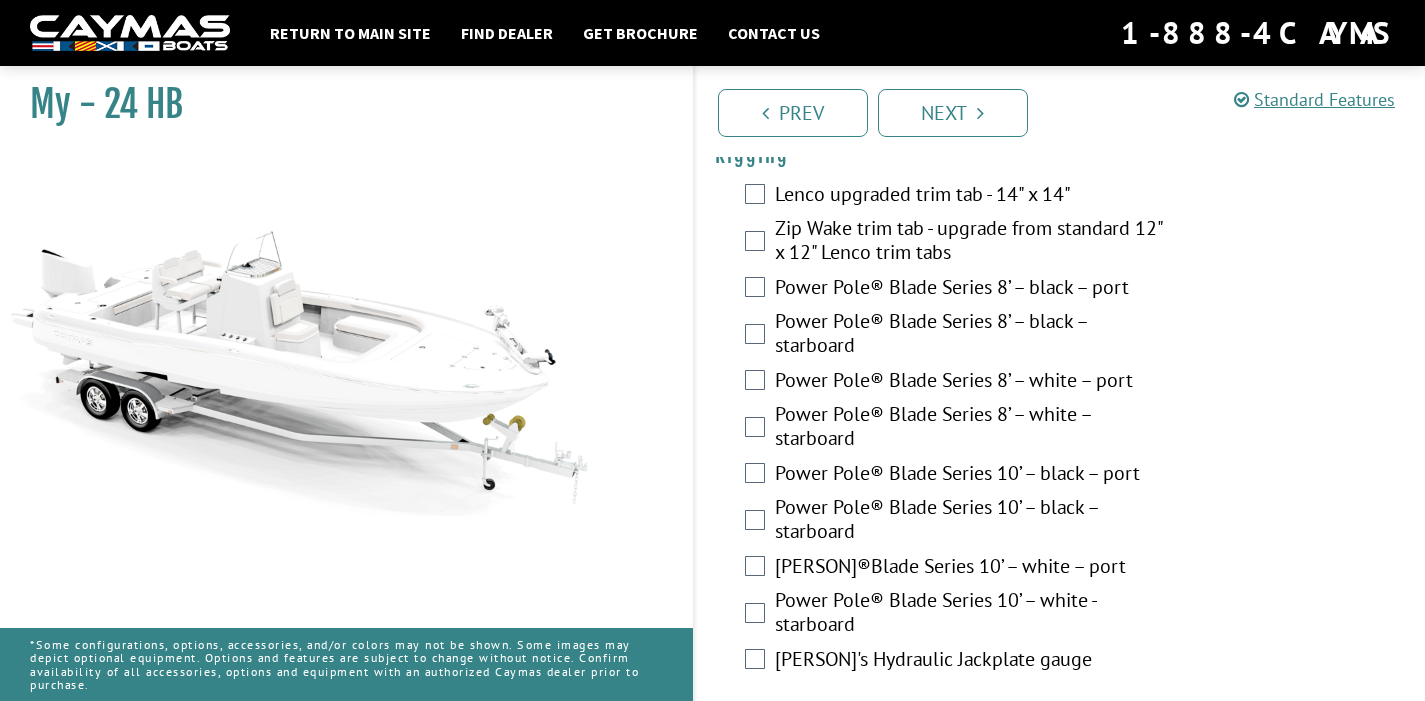 scroll, scrollTop: 701, scrollLeft: 0, axis: vertical 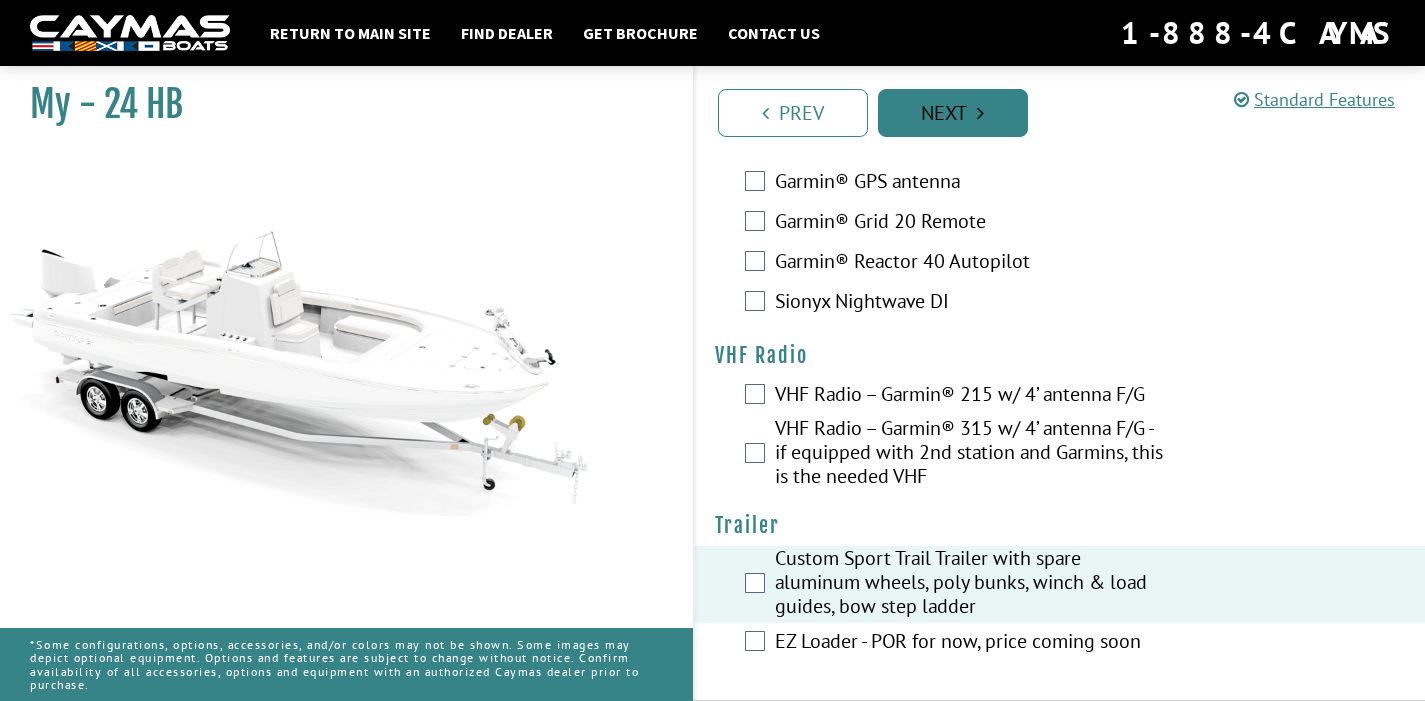 click on "Next" at bounding box center [953, 113] 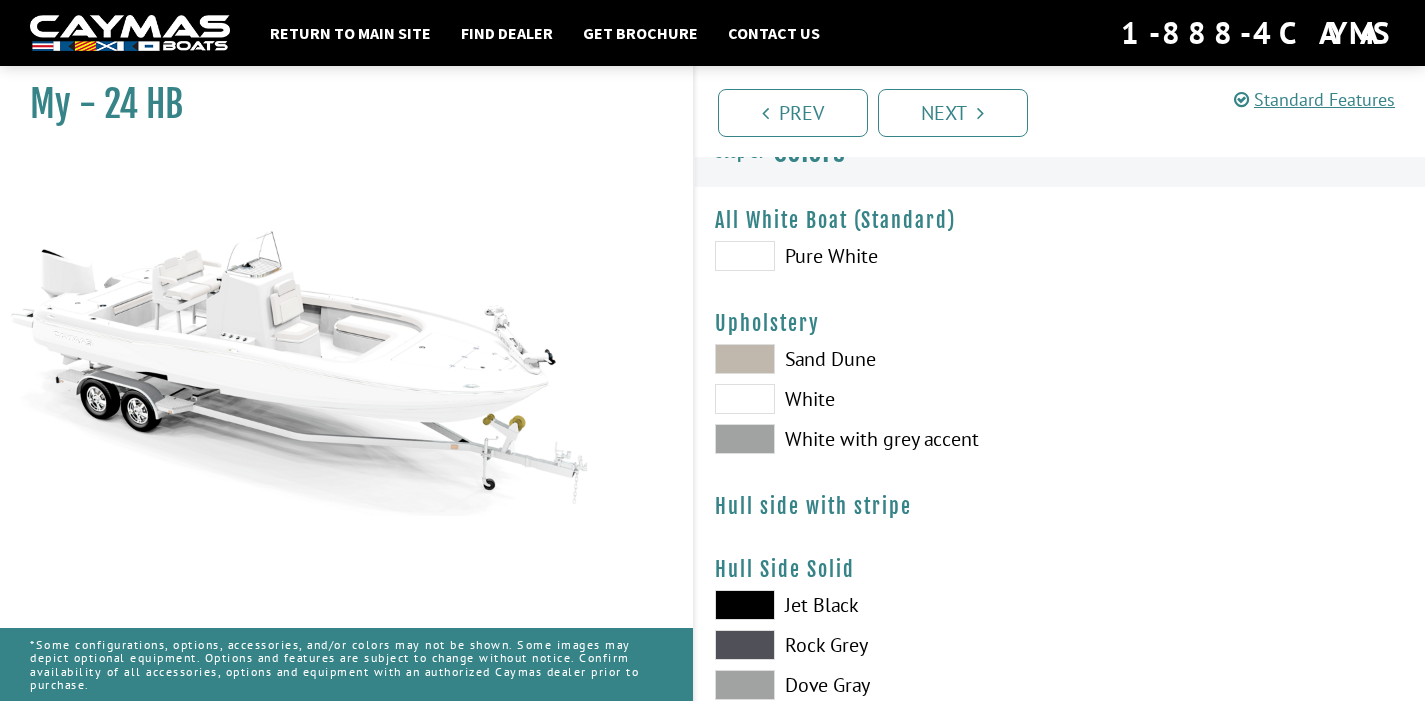 scroll, scrollTop: 0, scrollLeft: 0, axis: both 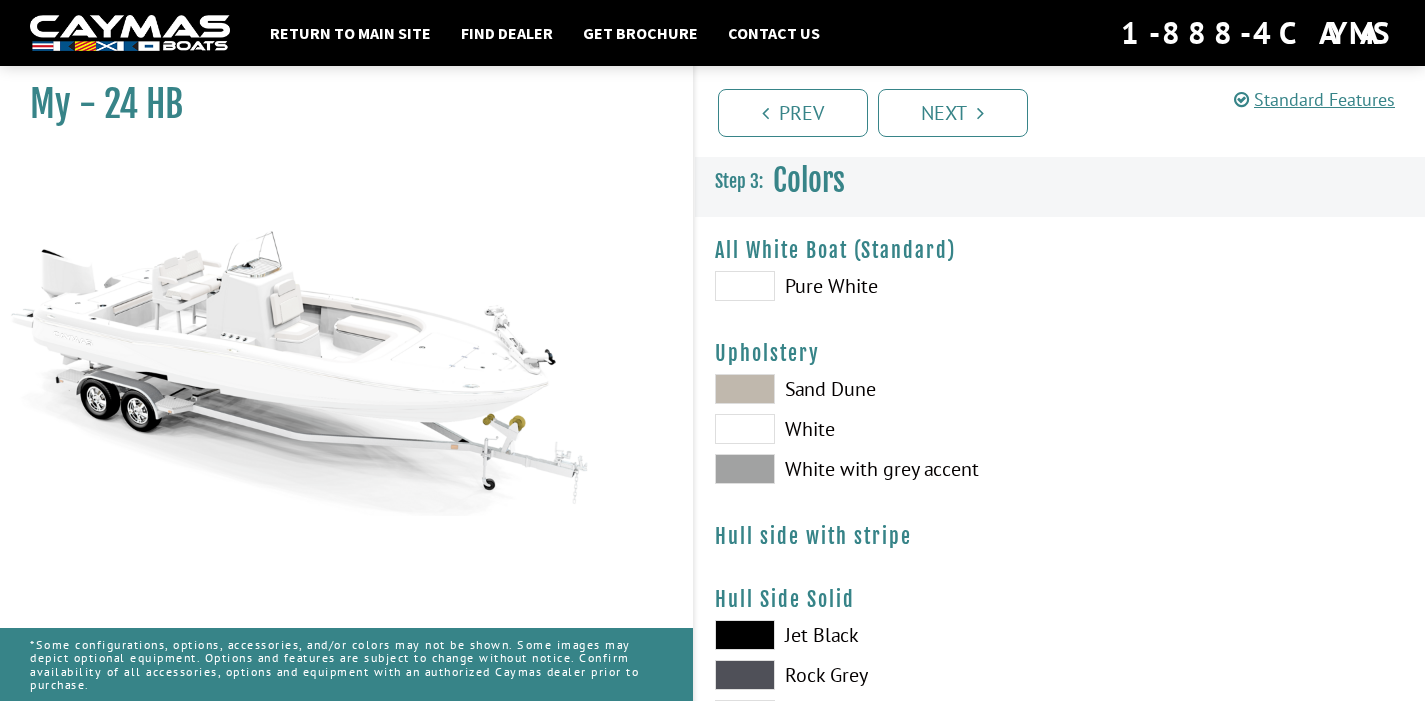 click at bounding box center (745, 389) 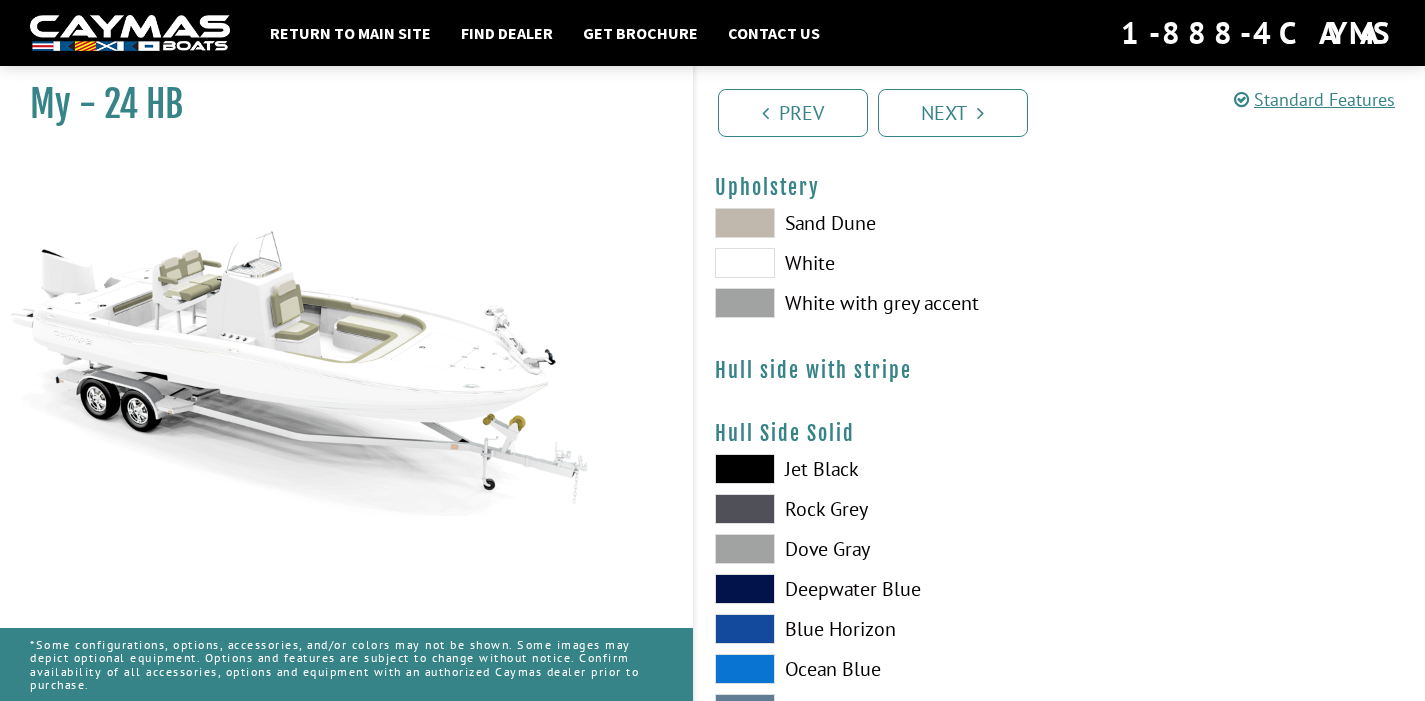 scroll, scrollTop: 169, scrollLeft: 0, axis: vertical 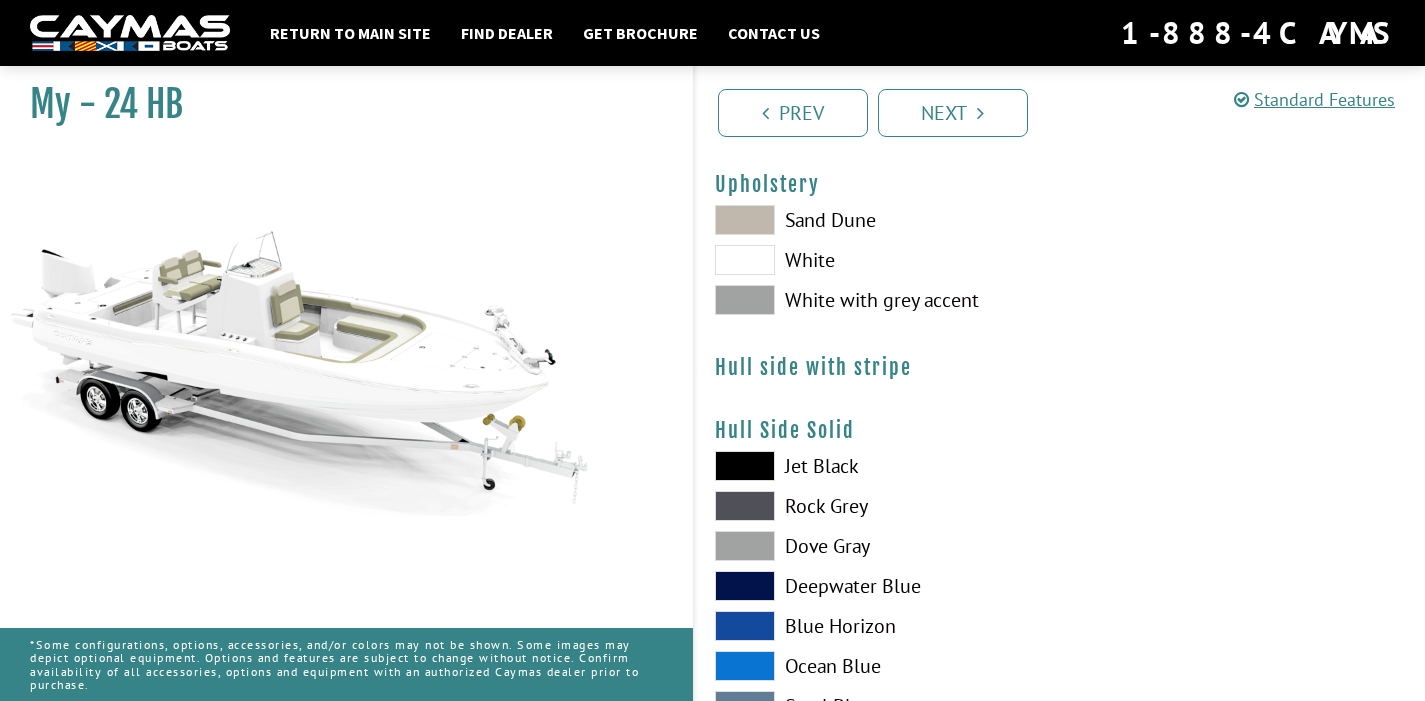 click at bounding box center (745, 466) 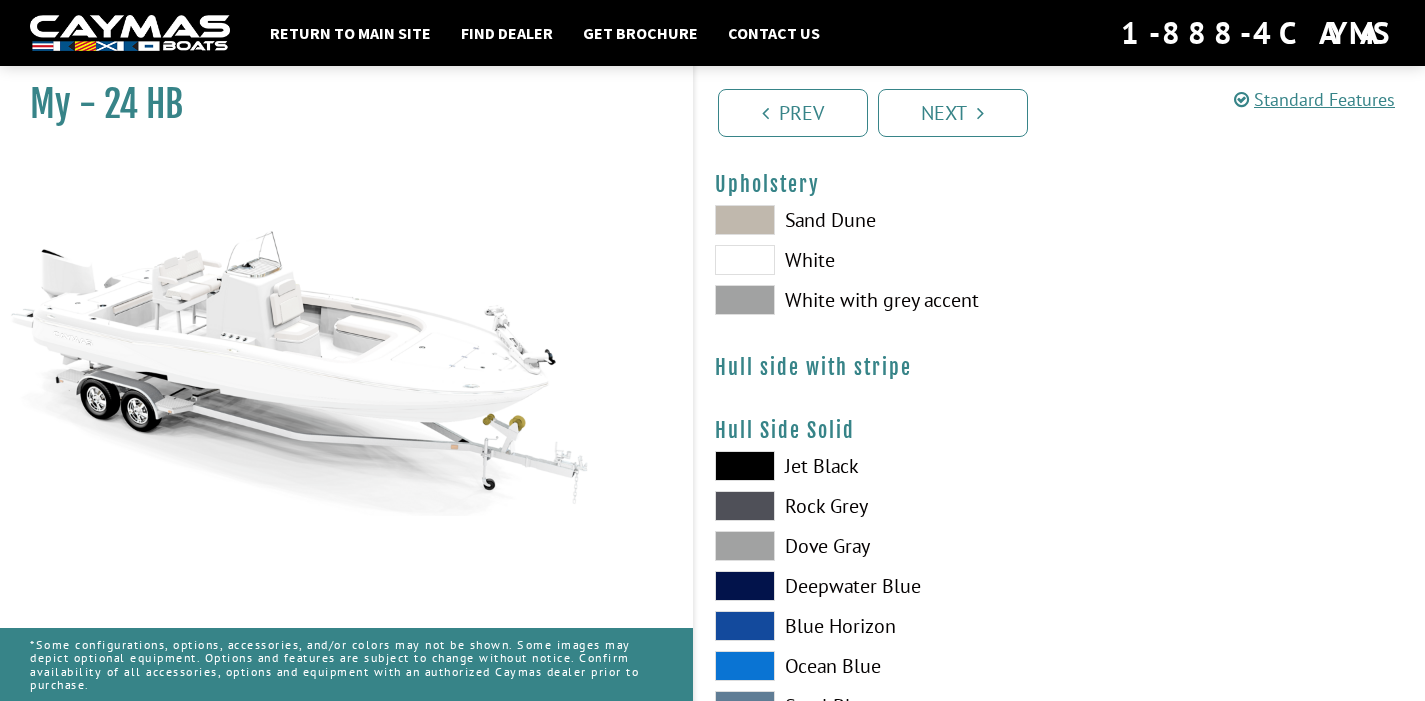 click at bounding box center [745, 300] 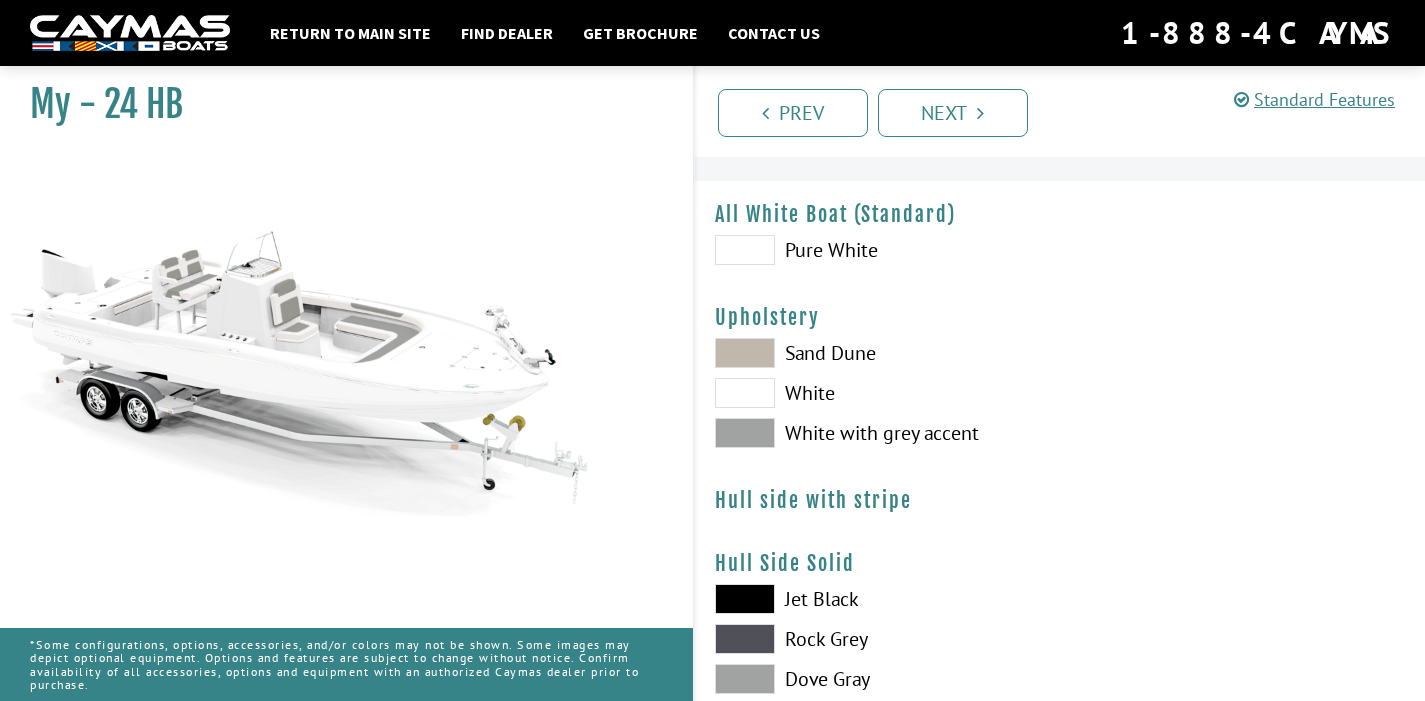 scroll, scrollTop: 35, scrollLeft: 0, axis: vertical 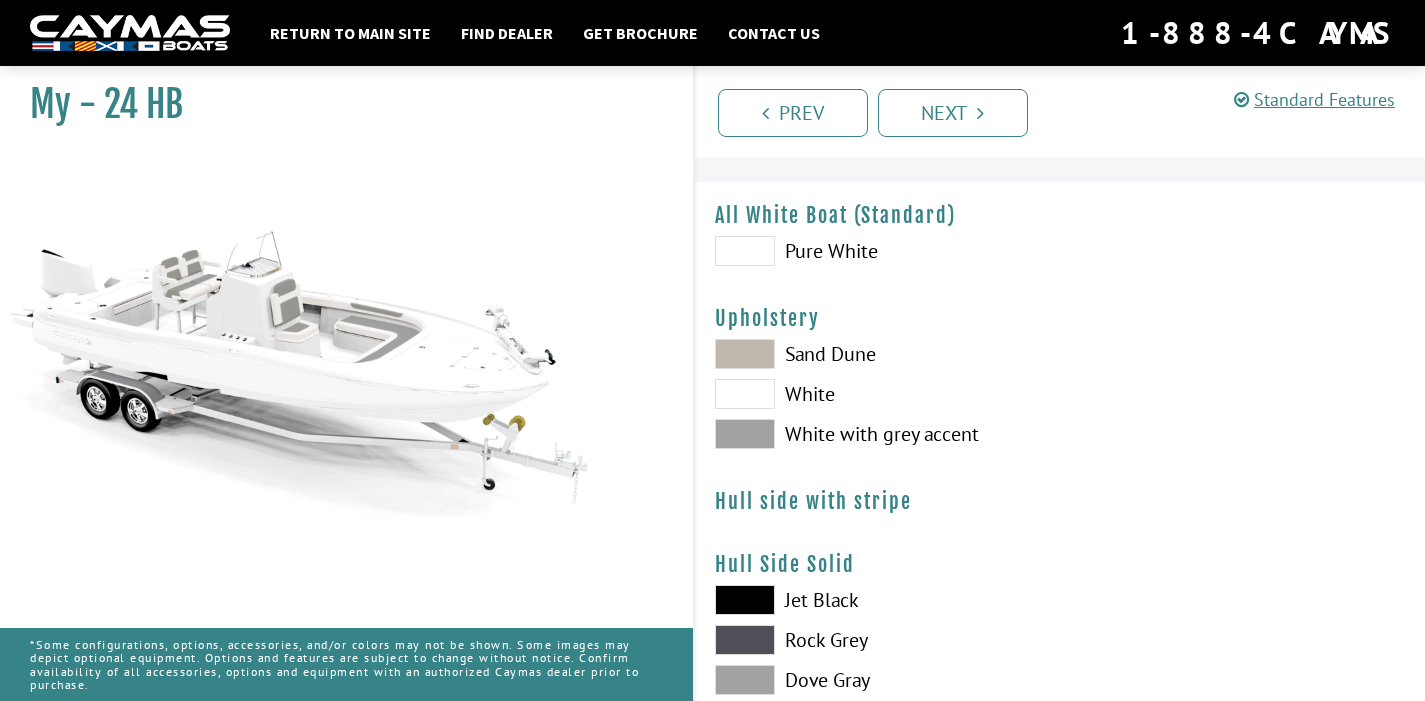 click at bounding box center (745, 251) 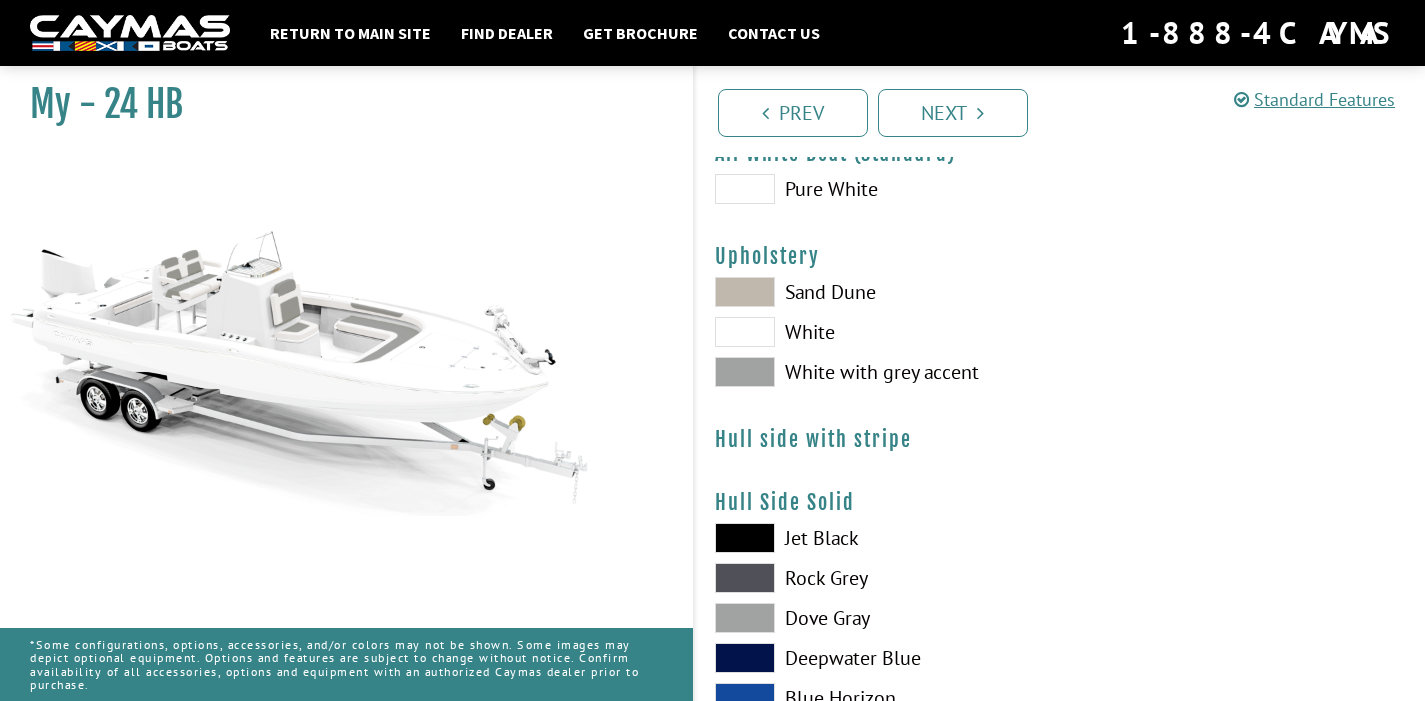 scroll, scrollTop: 106, scrollLeft: 0, axis: vertical 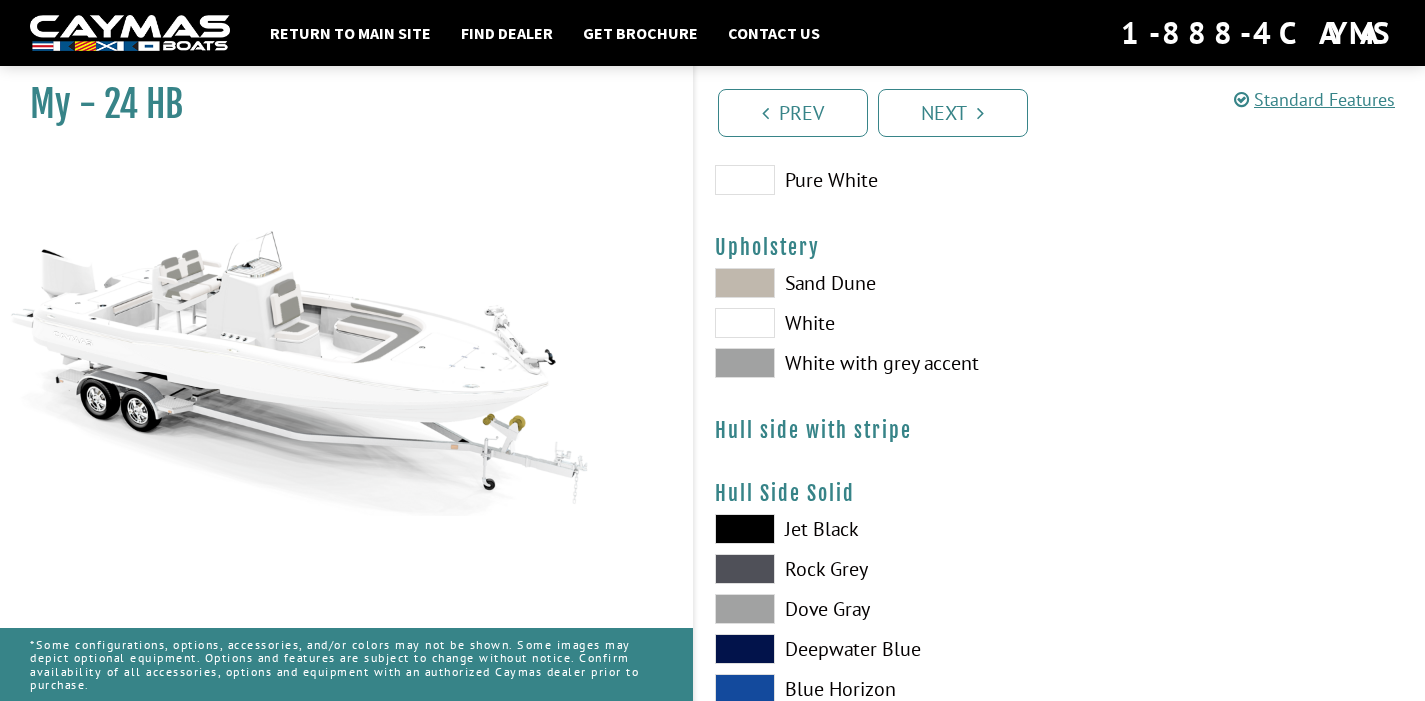 click at bounding box center (745, 649) 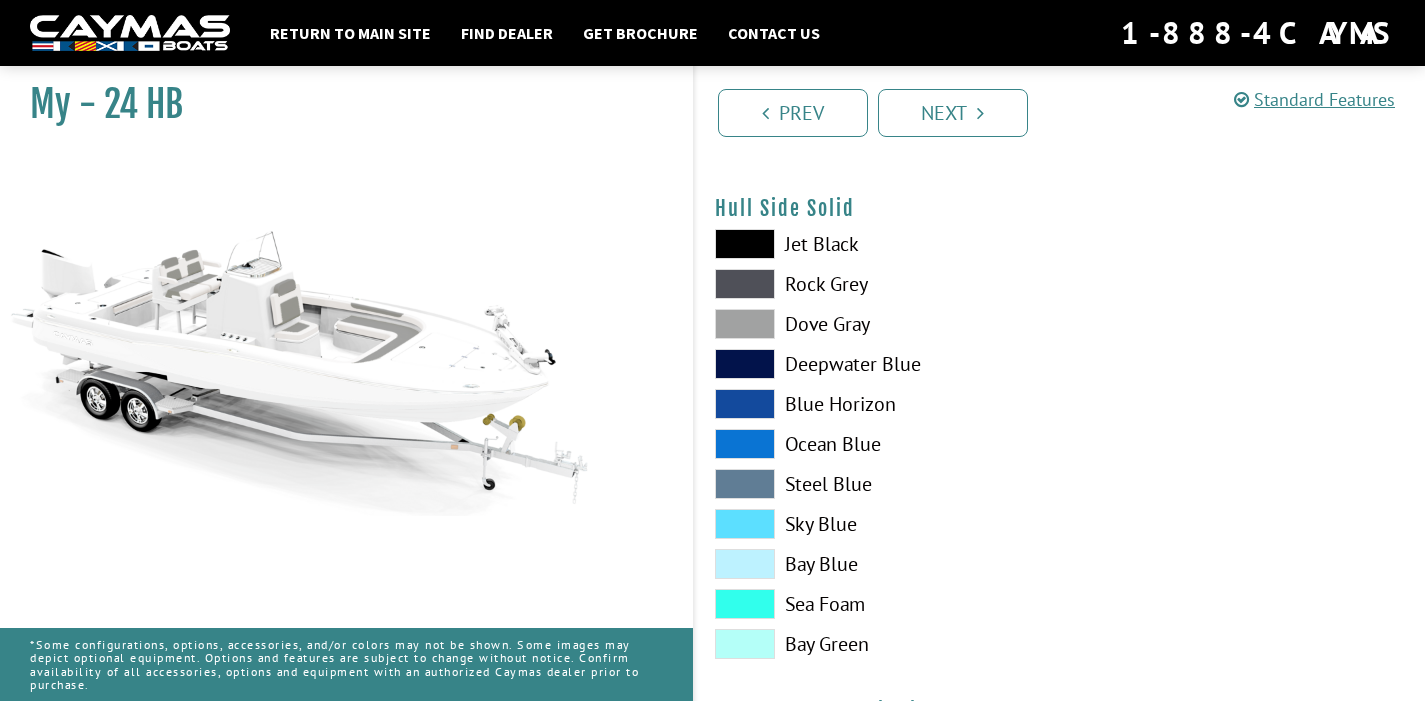 scroll, scrollTop: 470, scrollLeft: 0, axis: vertical 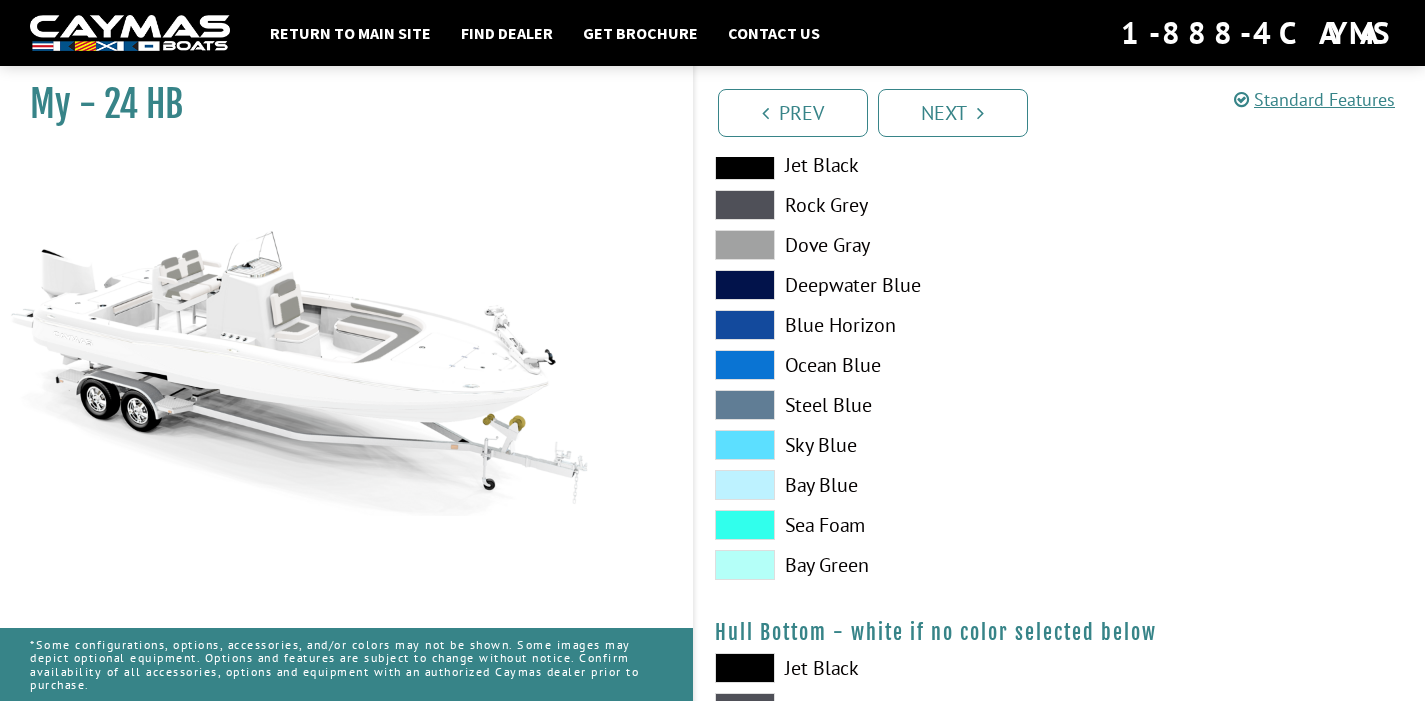 click at bounding box center (745, 485) 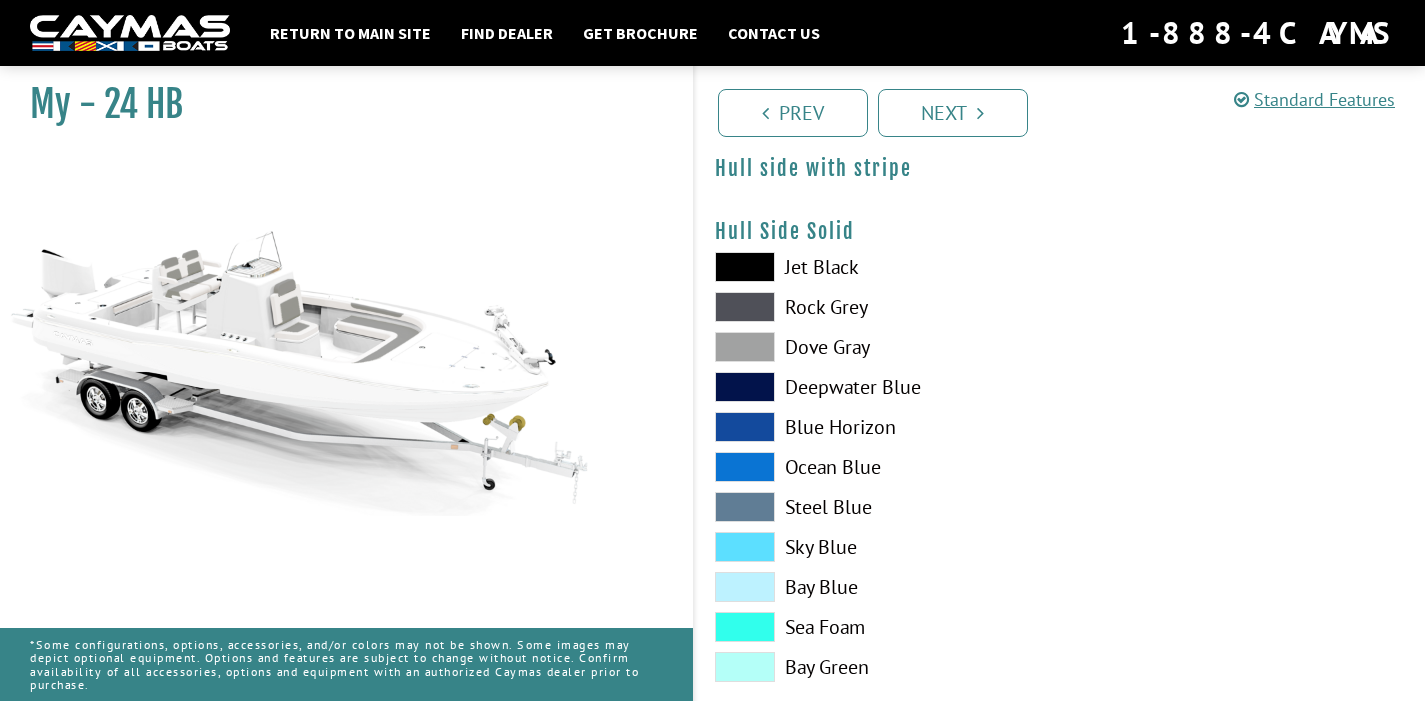scroll, scrollTop: 20, scrollLeft: 0, axis: vertical 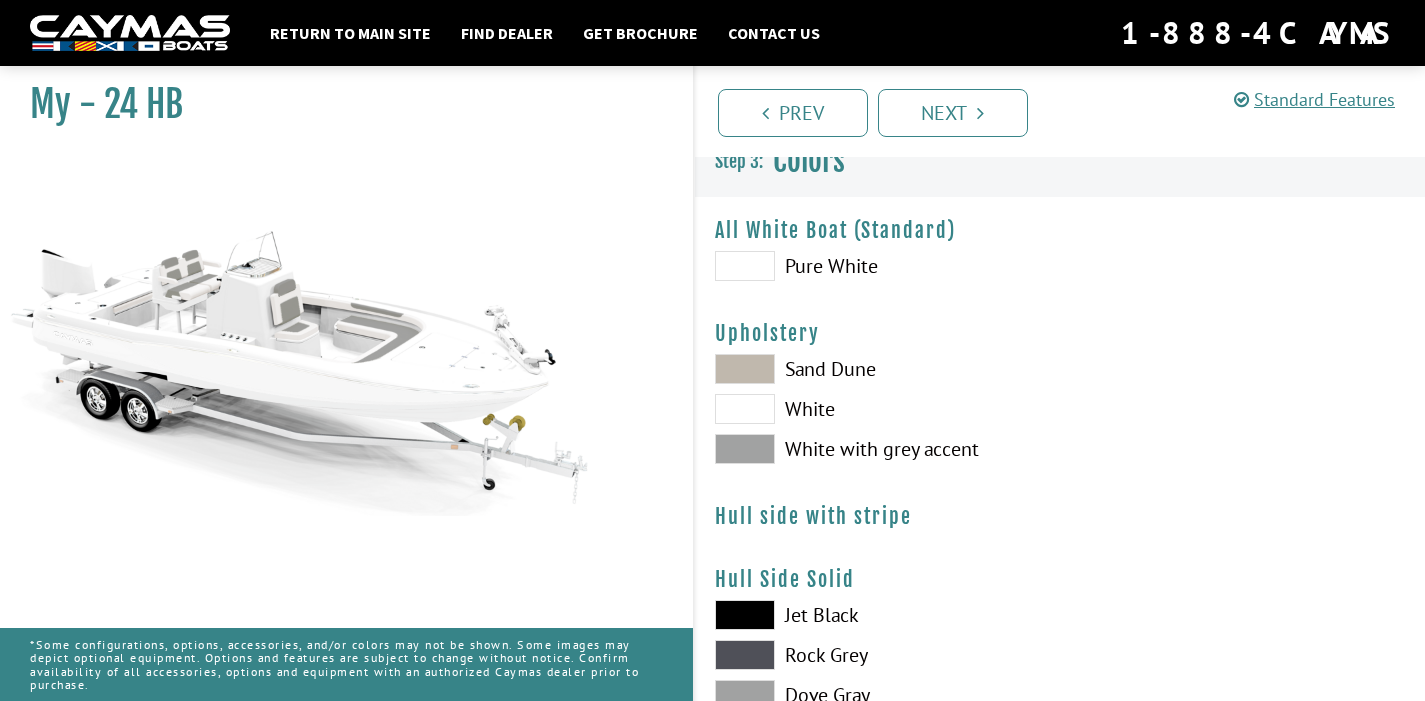 click at bounding box center (745, 369) 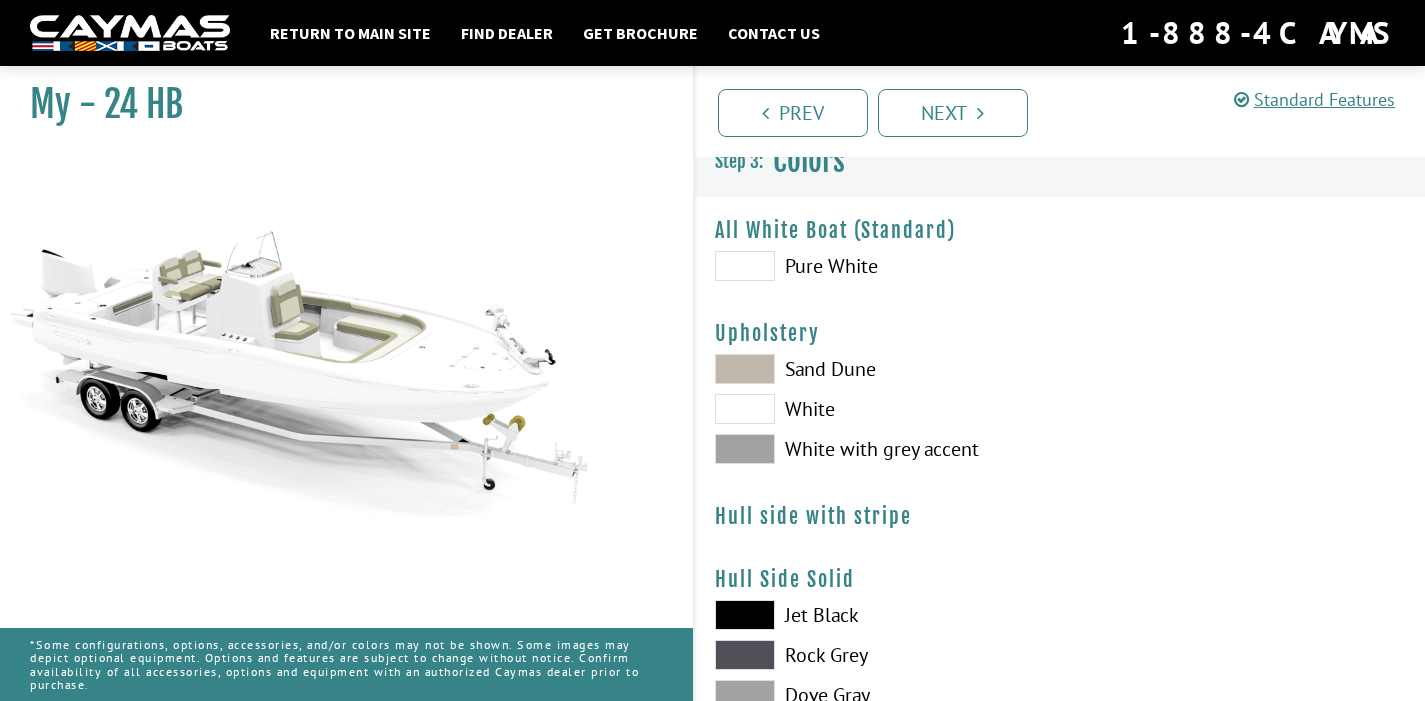 click at bounding box center [745, 409] 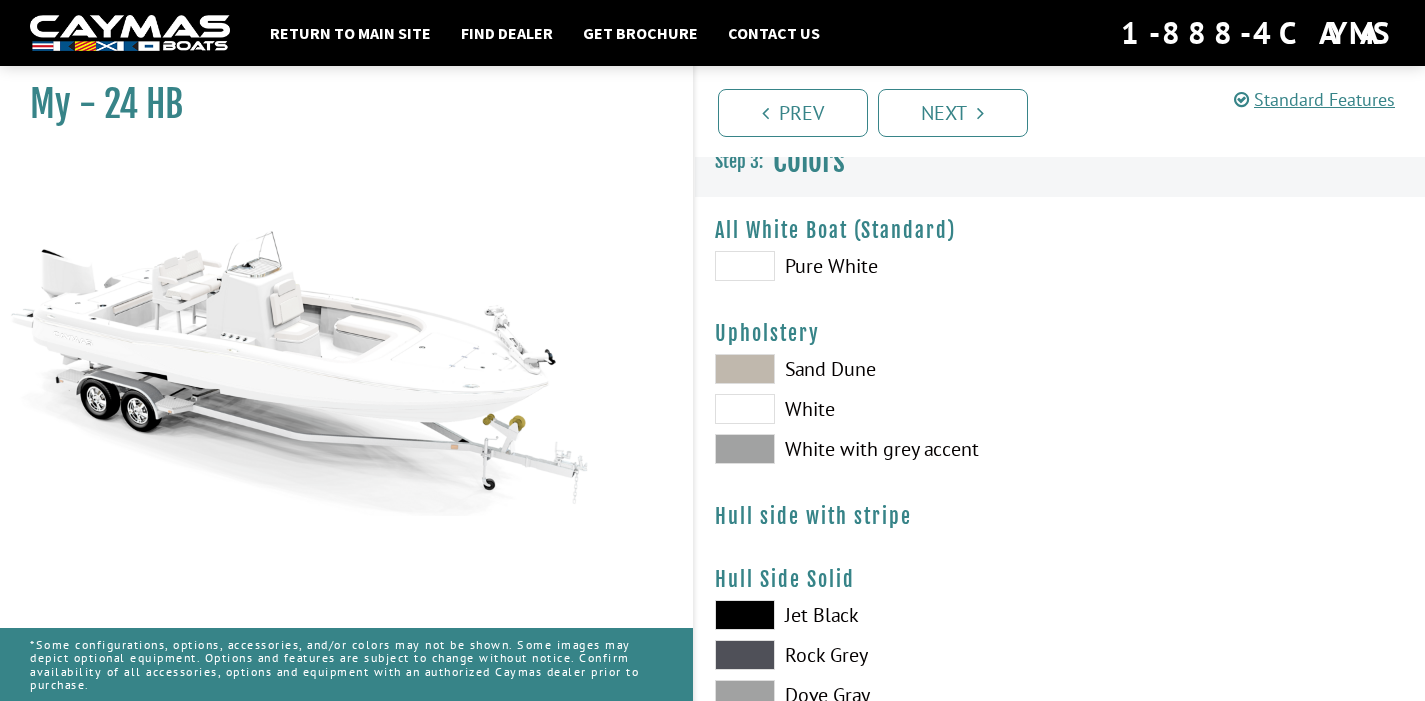click at bounding box center [745, 449] 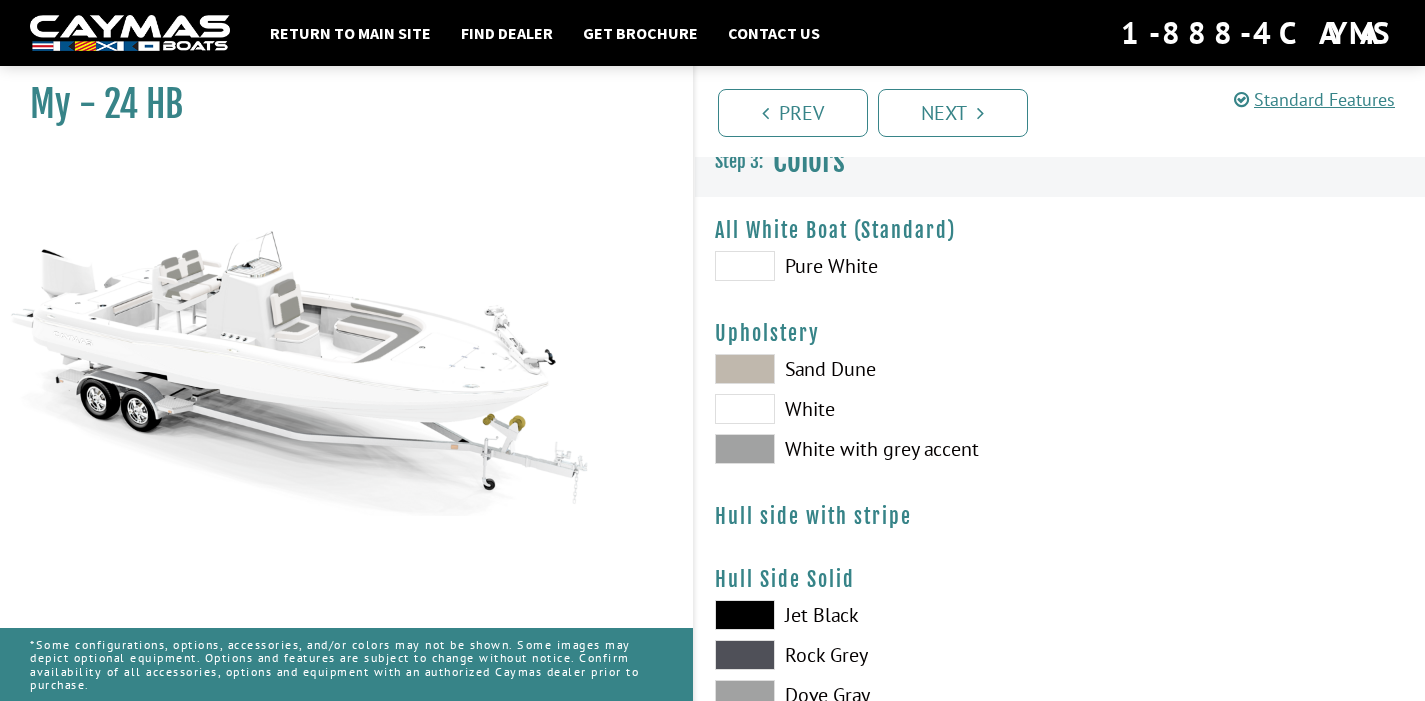 click at bounding box center (745, 369) 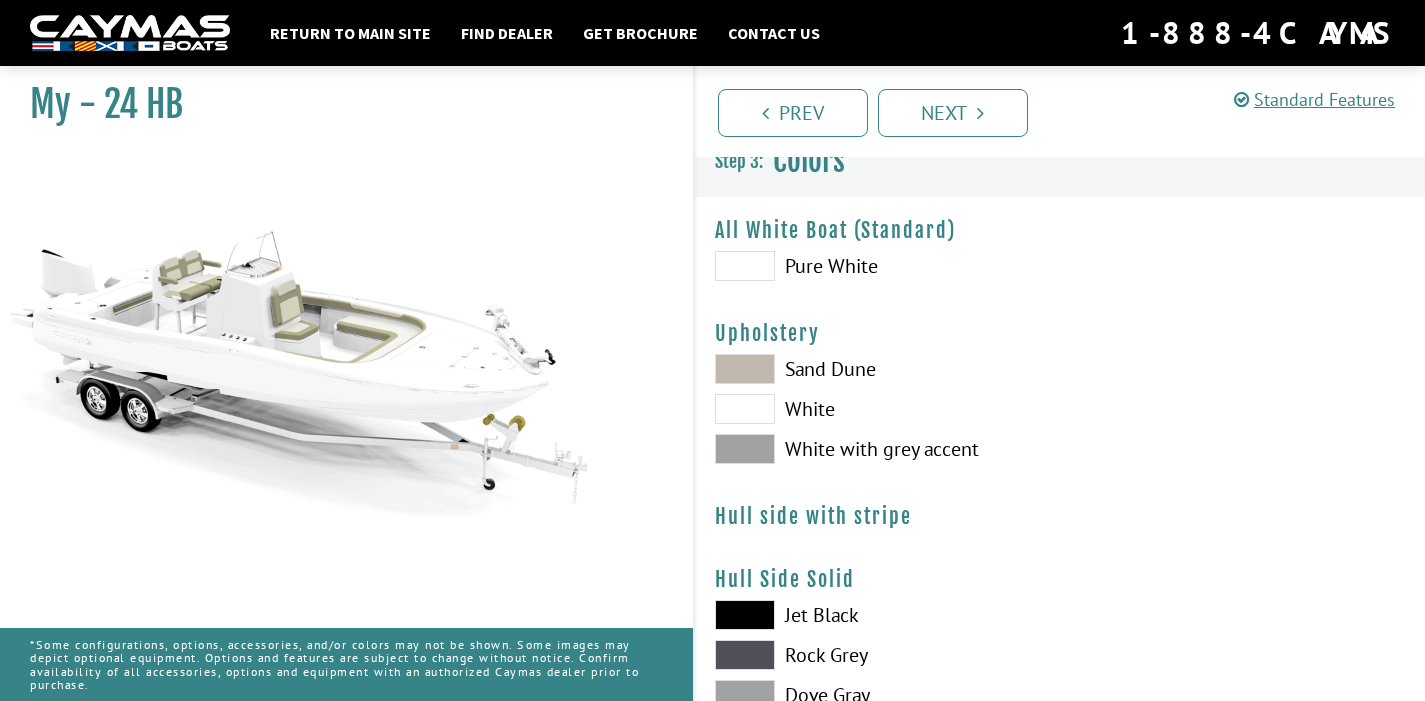 click at bounding box center [745, 409] 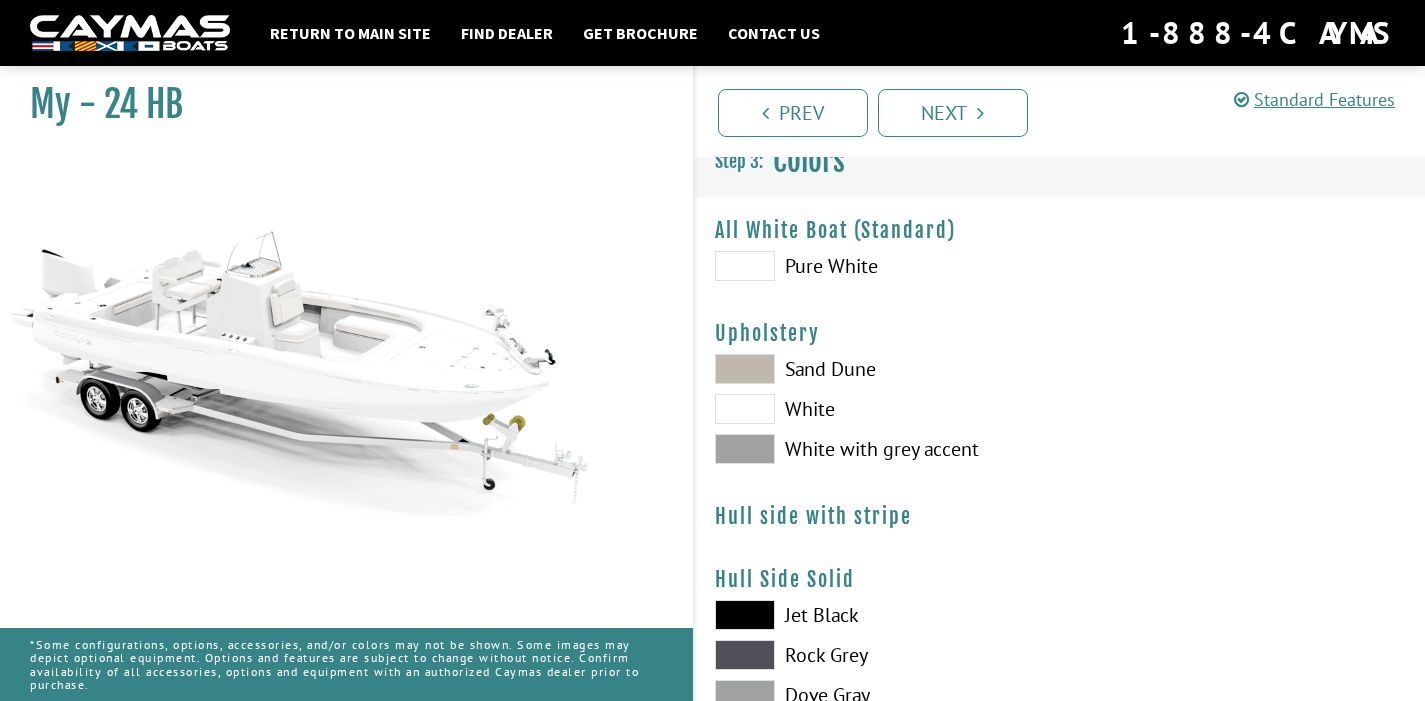click on "Sand Dune
White
White with grey accent" at bounding box center (877, 414) 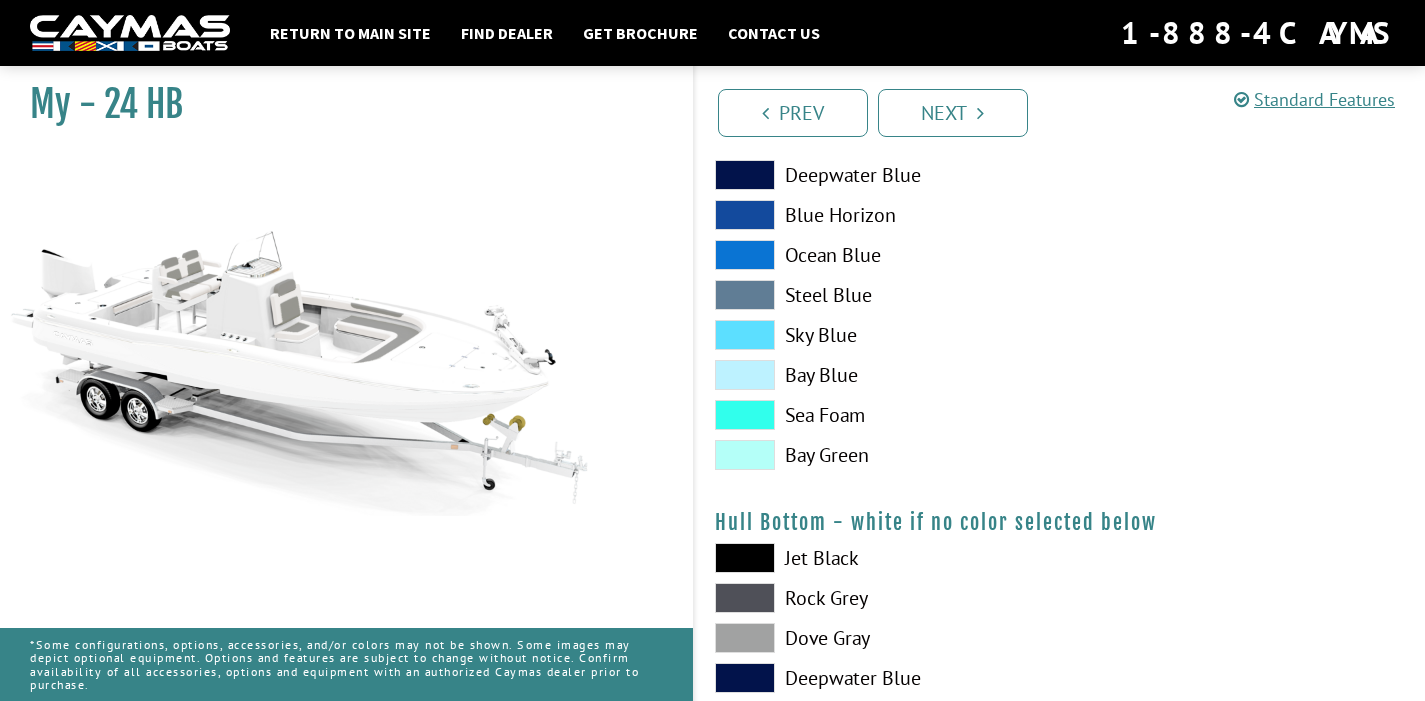 scroll, scrollTop: 810, scrollLeft: 0, axis: vertical 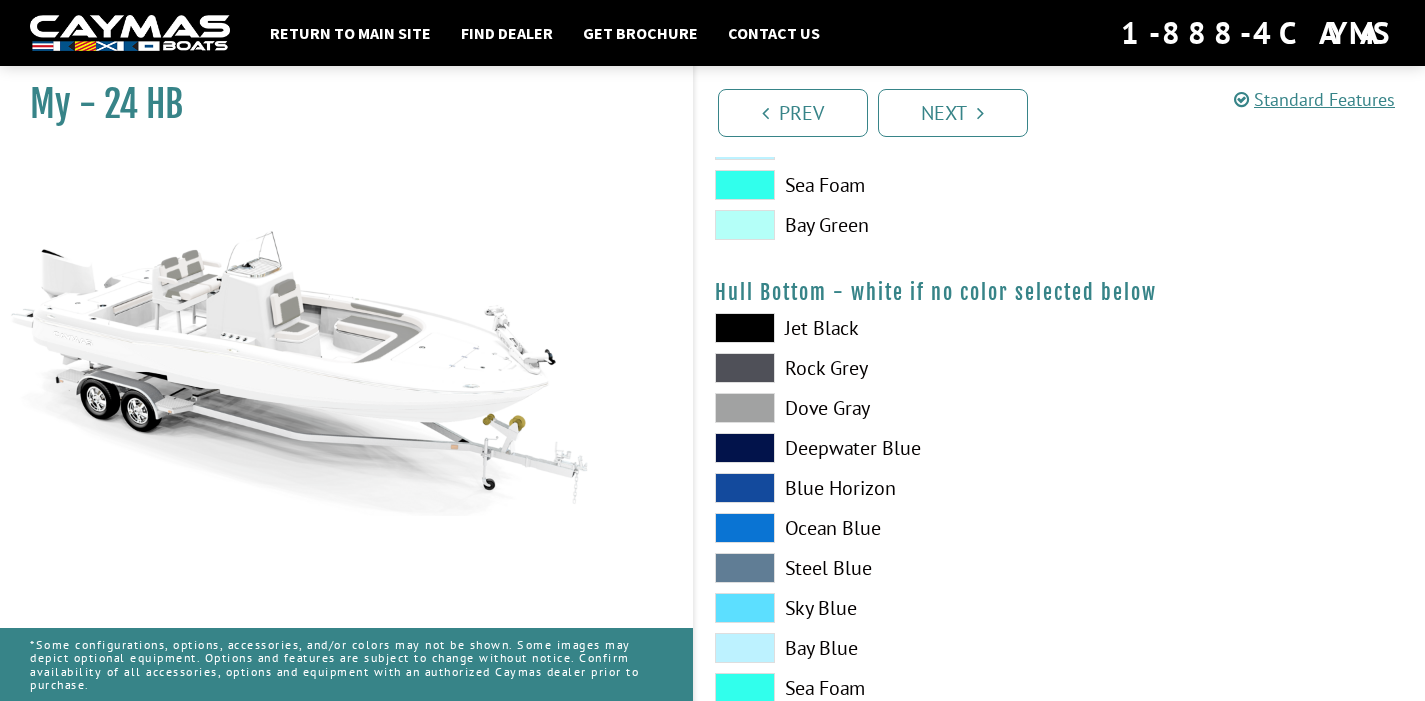 click at bounding box center (745, 608) 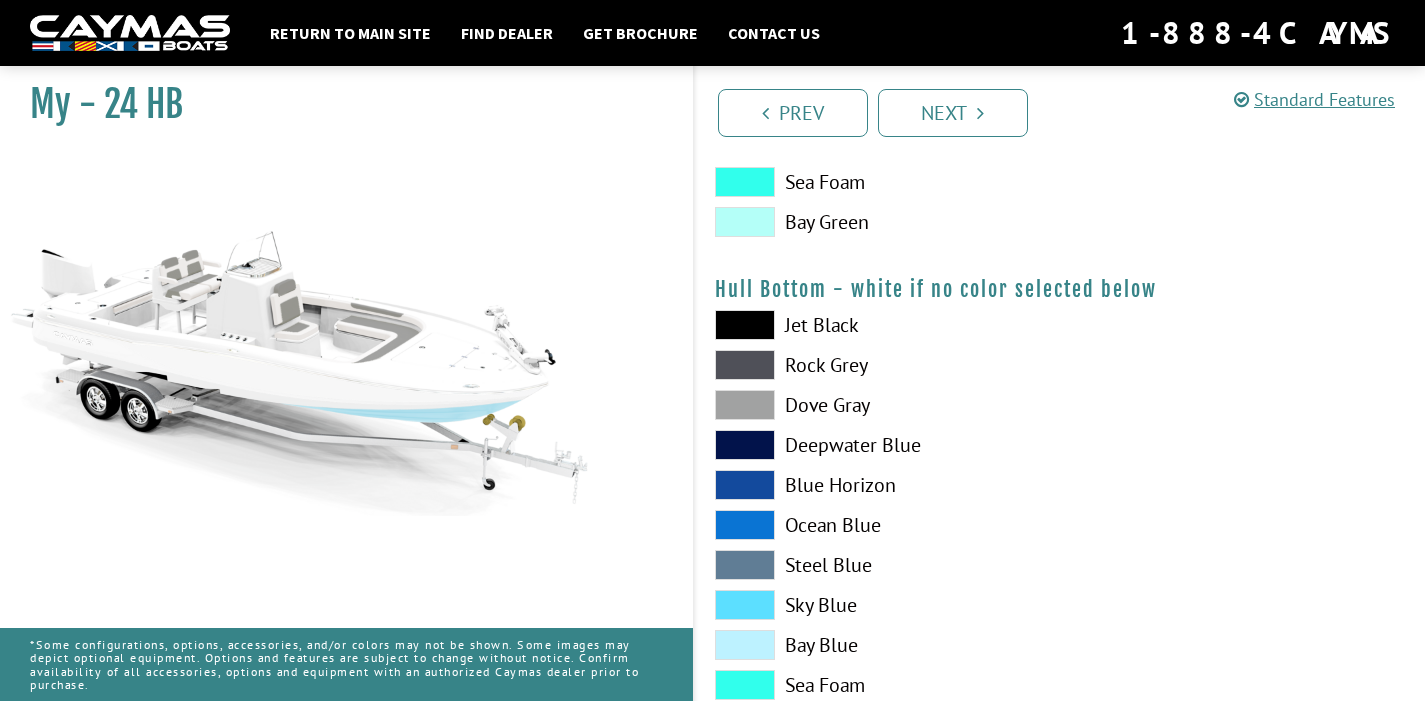 scroll, scrollTop: 814, scrollLeft: 0, axis: vertical 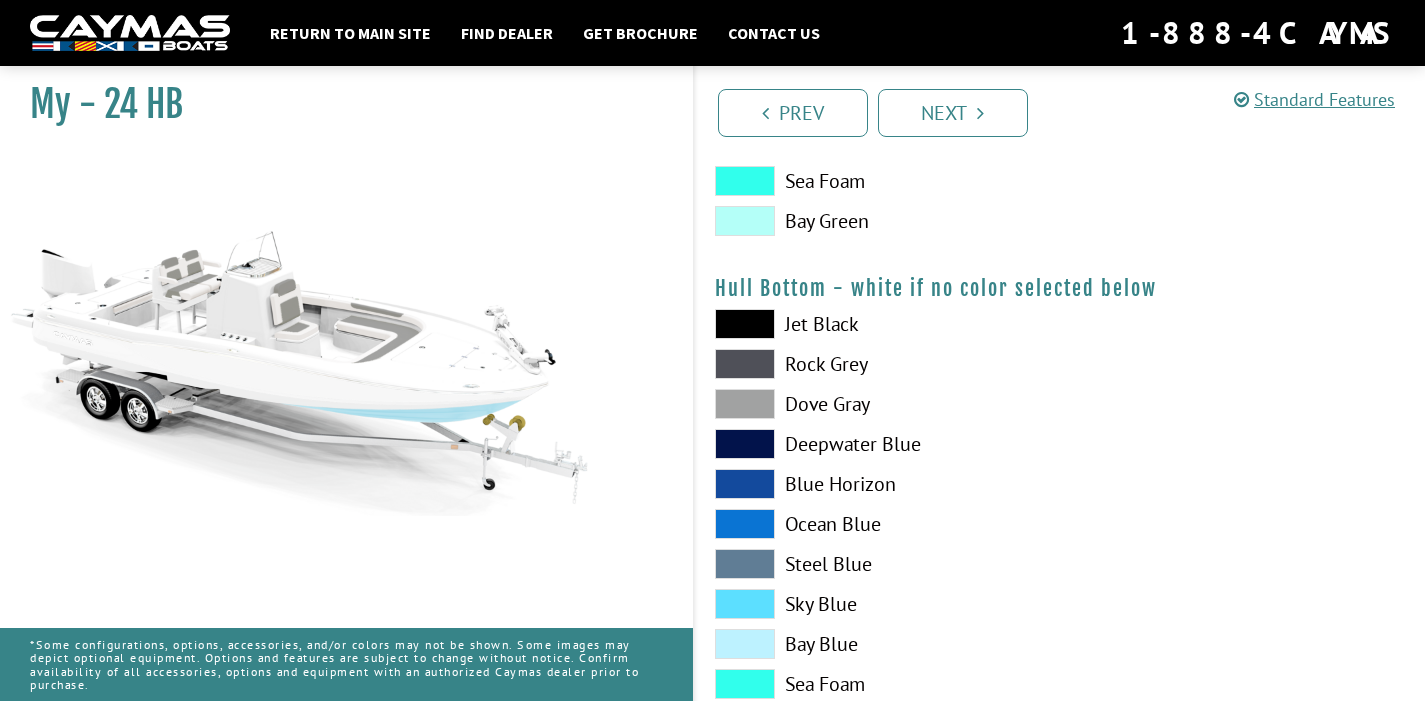 click at bounding box center (745, 644) 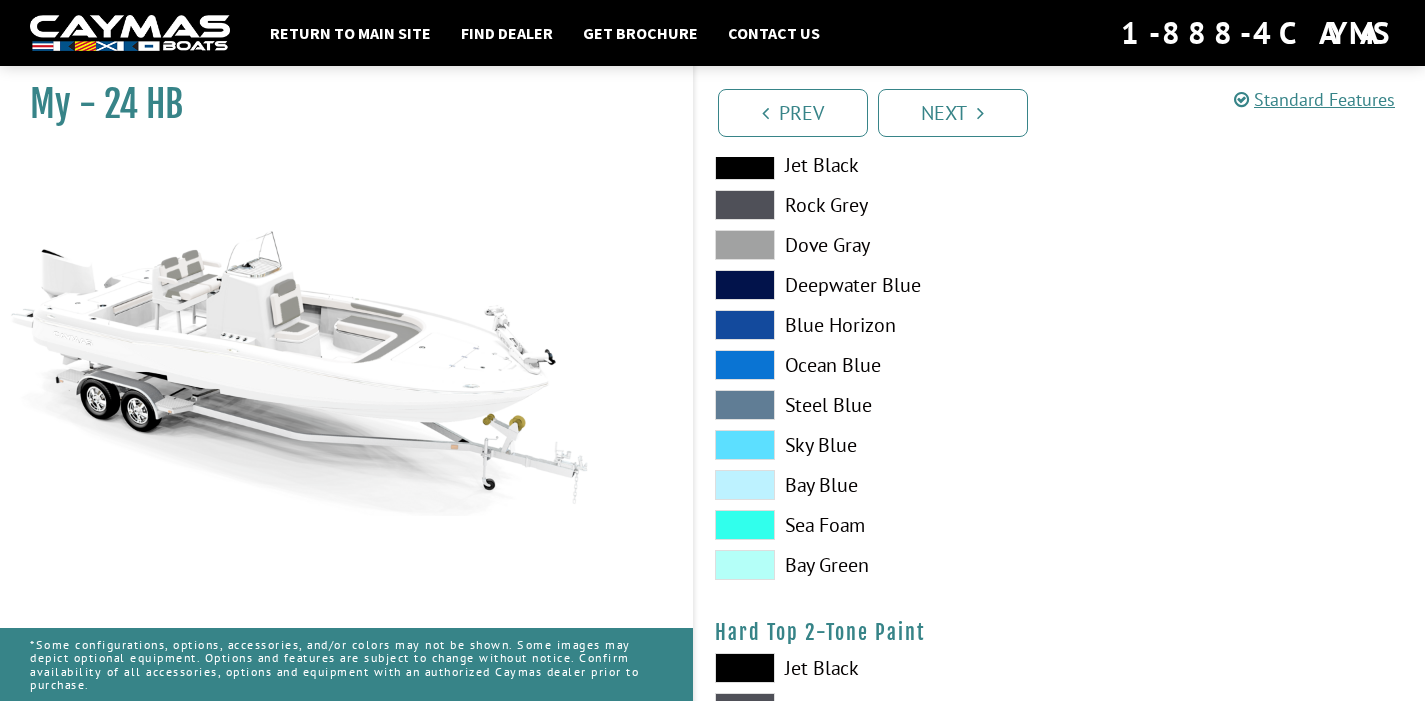 scroll, scrollTop: 973, scrollLeft: 0, axis: vertical 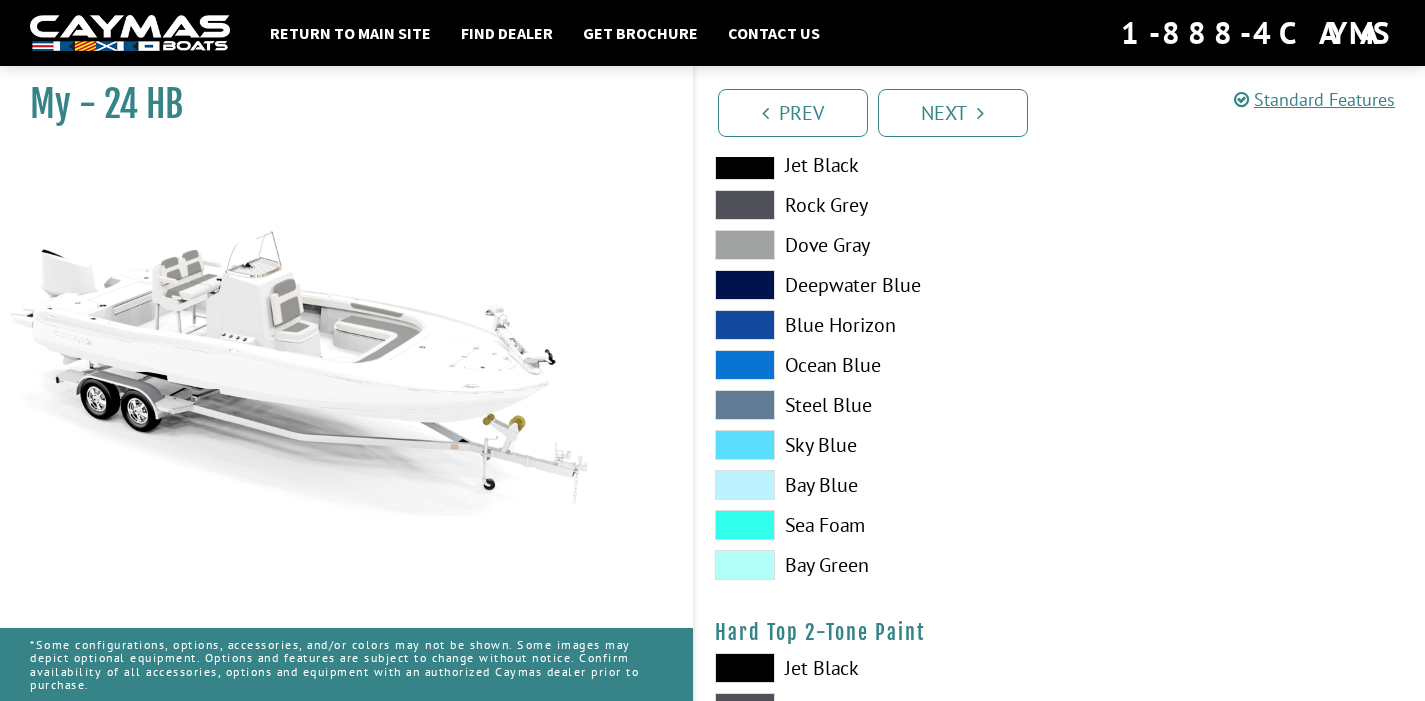 click at bounding box center [745, 565] 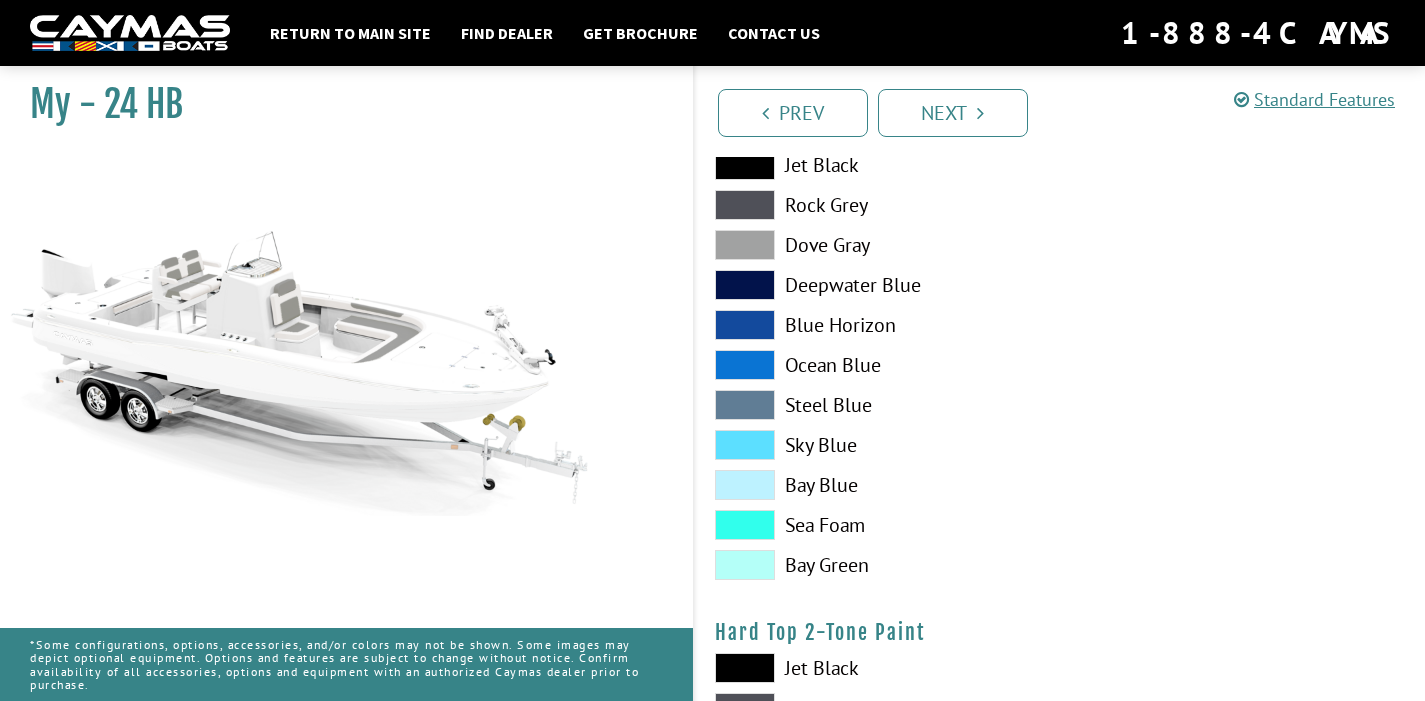 click at bounding box center [745, 445] 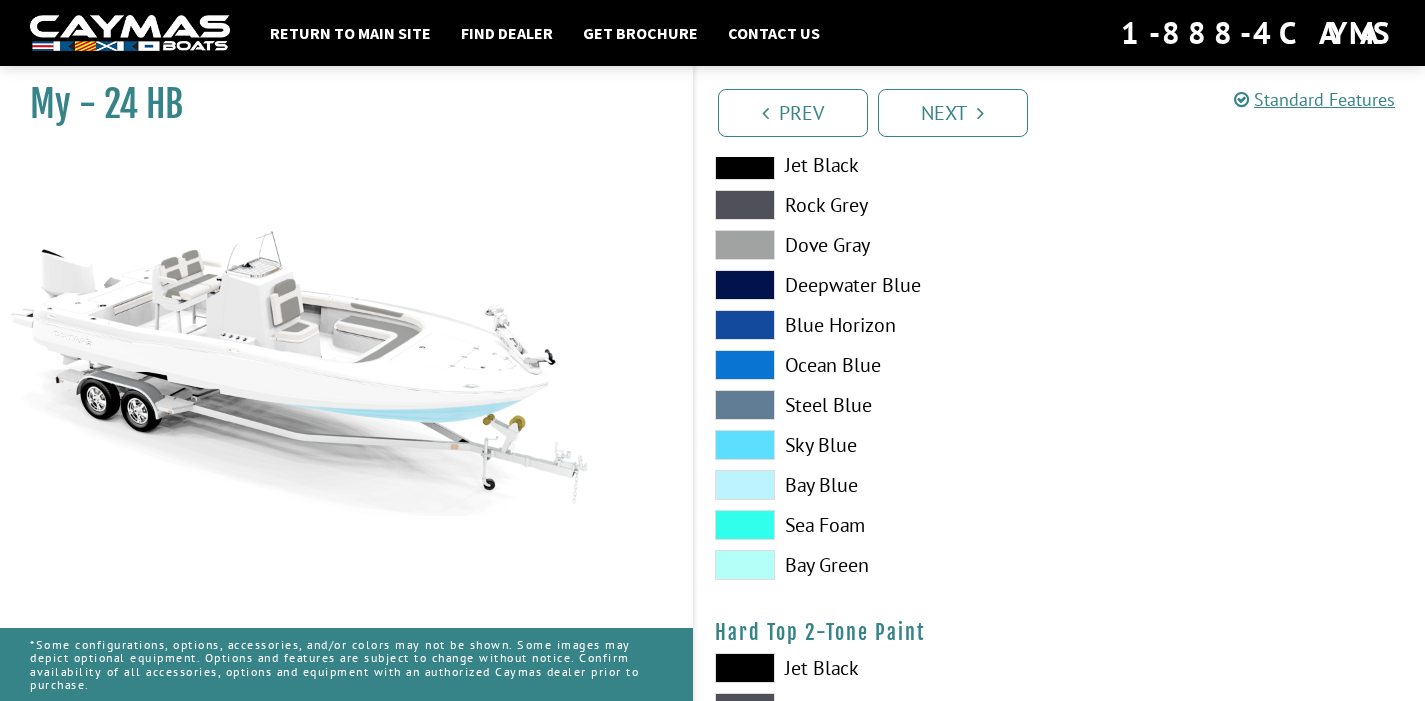 click at bounding box center [745, 485] 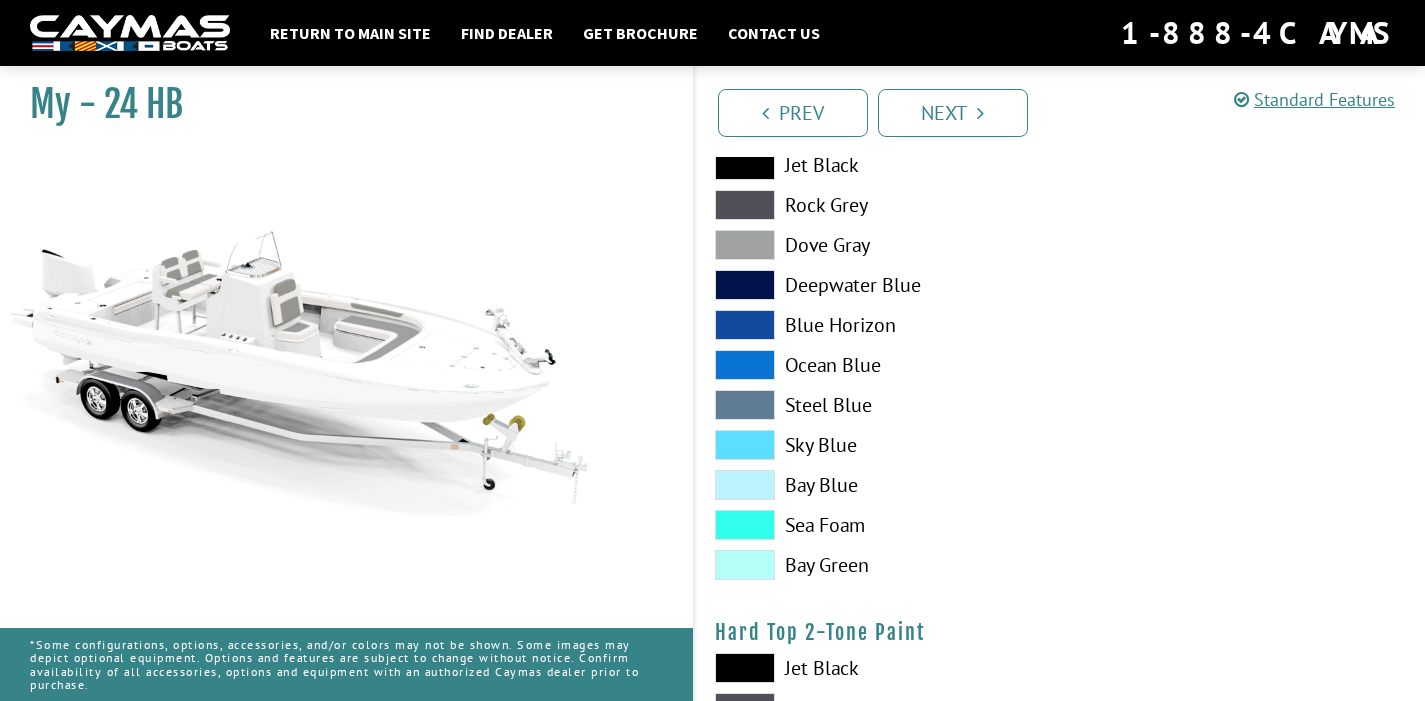 click at bounding box center (745, 525) 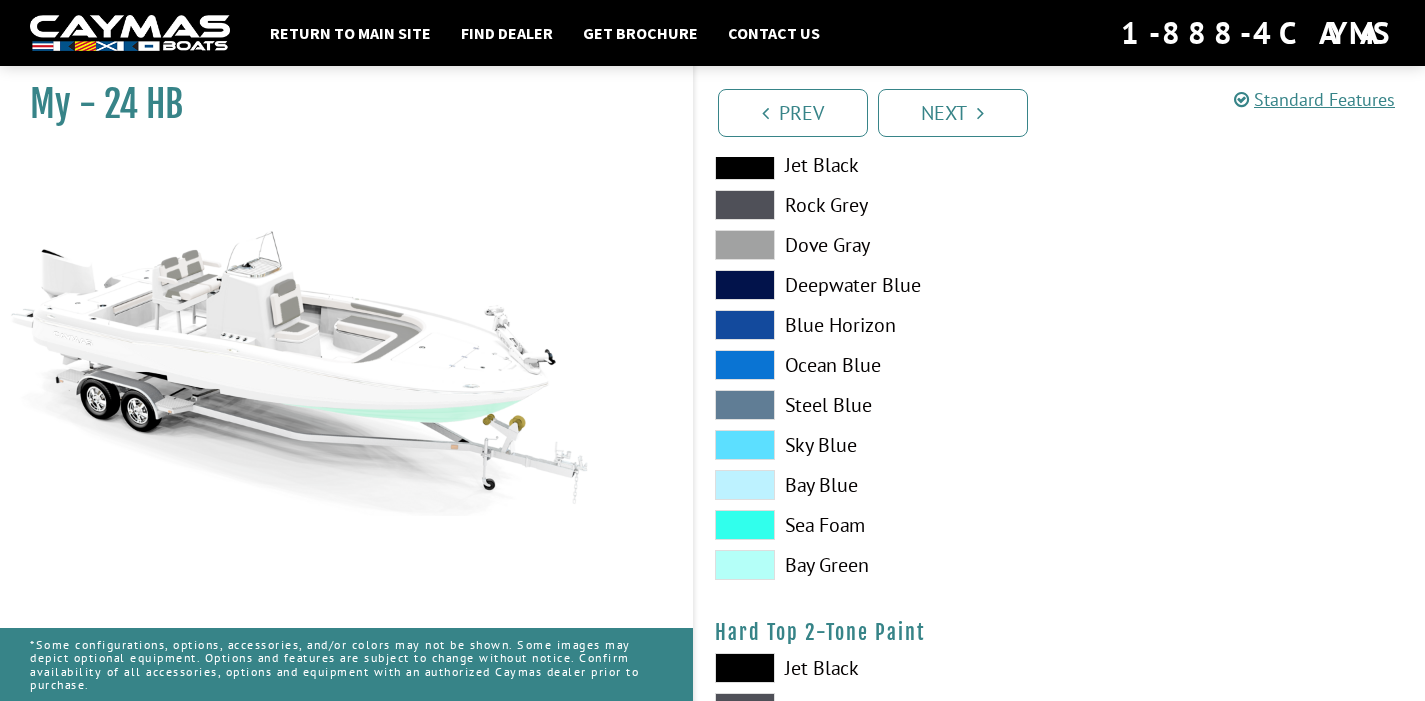 click at bounding box center [745, 365] 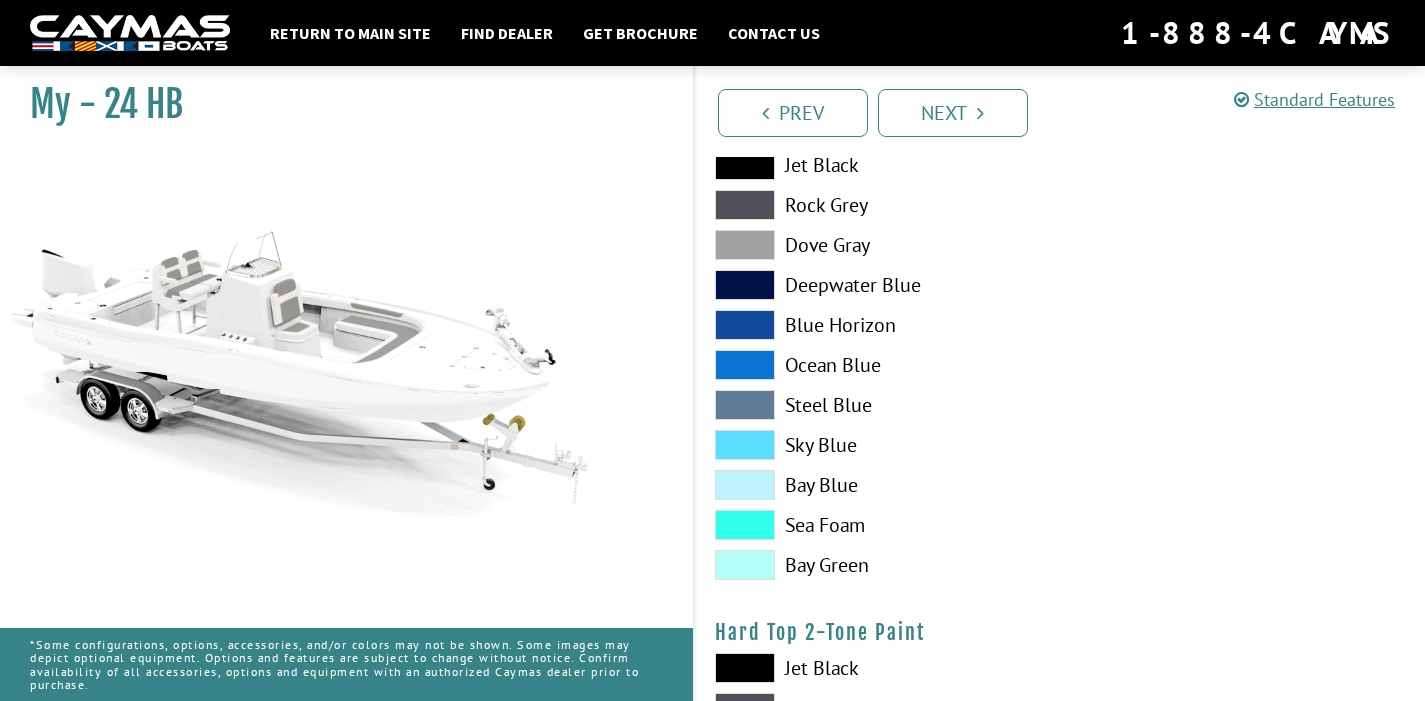 click at bounding box center [745, 325] 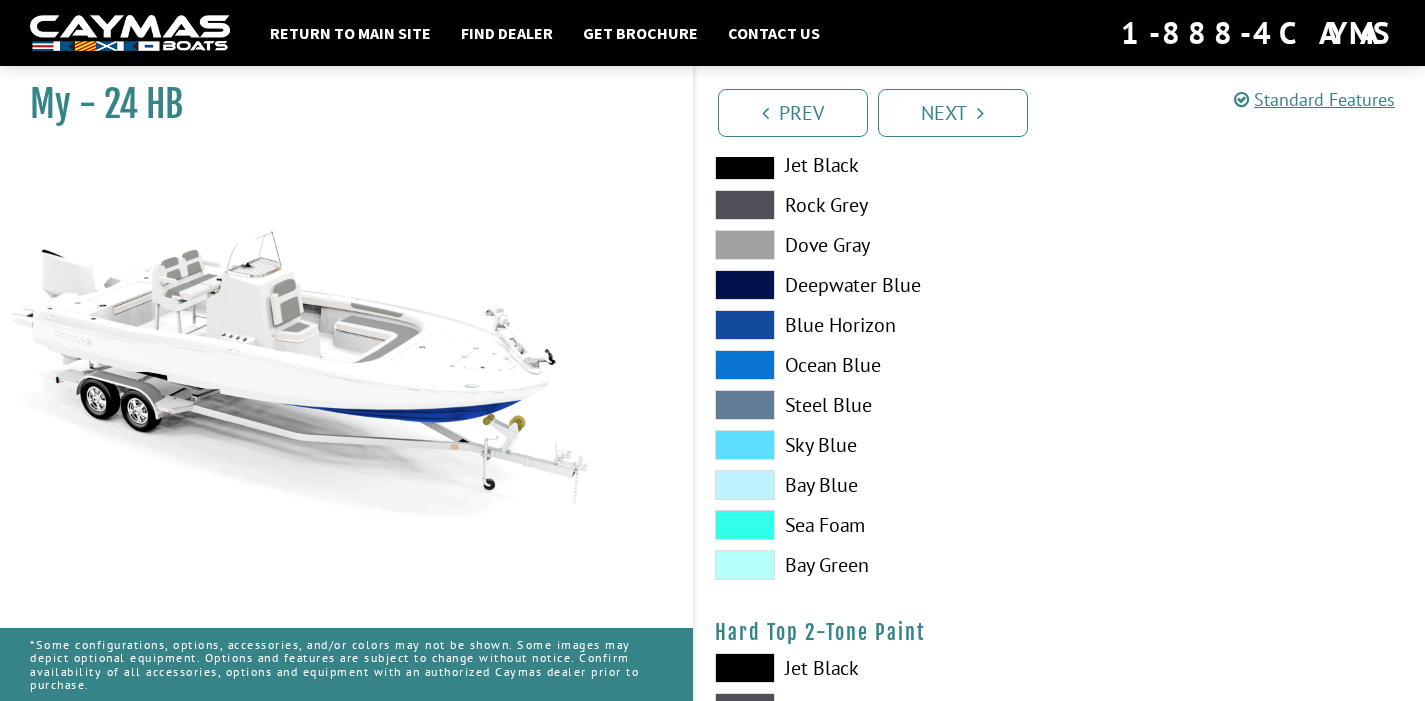 click at bounding box center (745, 285) 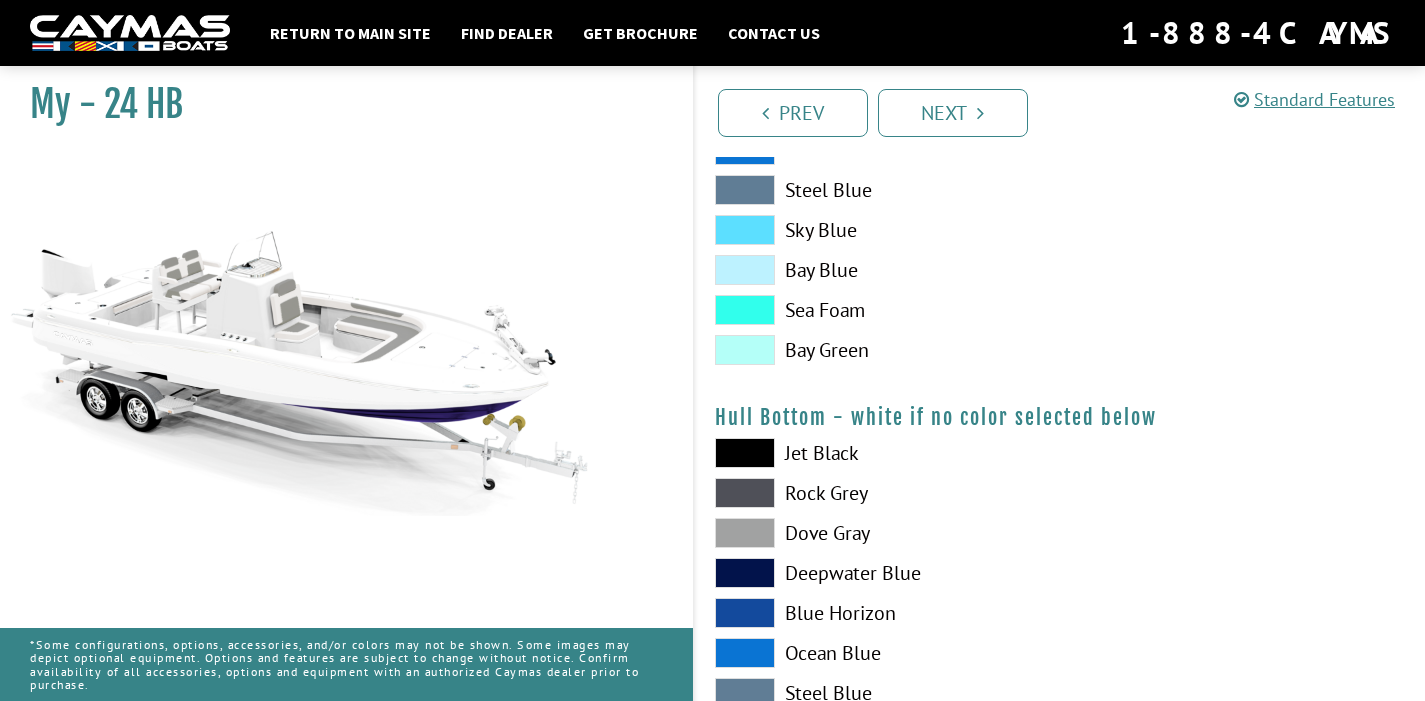 scroll, scrollTop: 500, scrollLeft: 0, axis: vertical 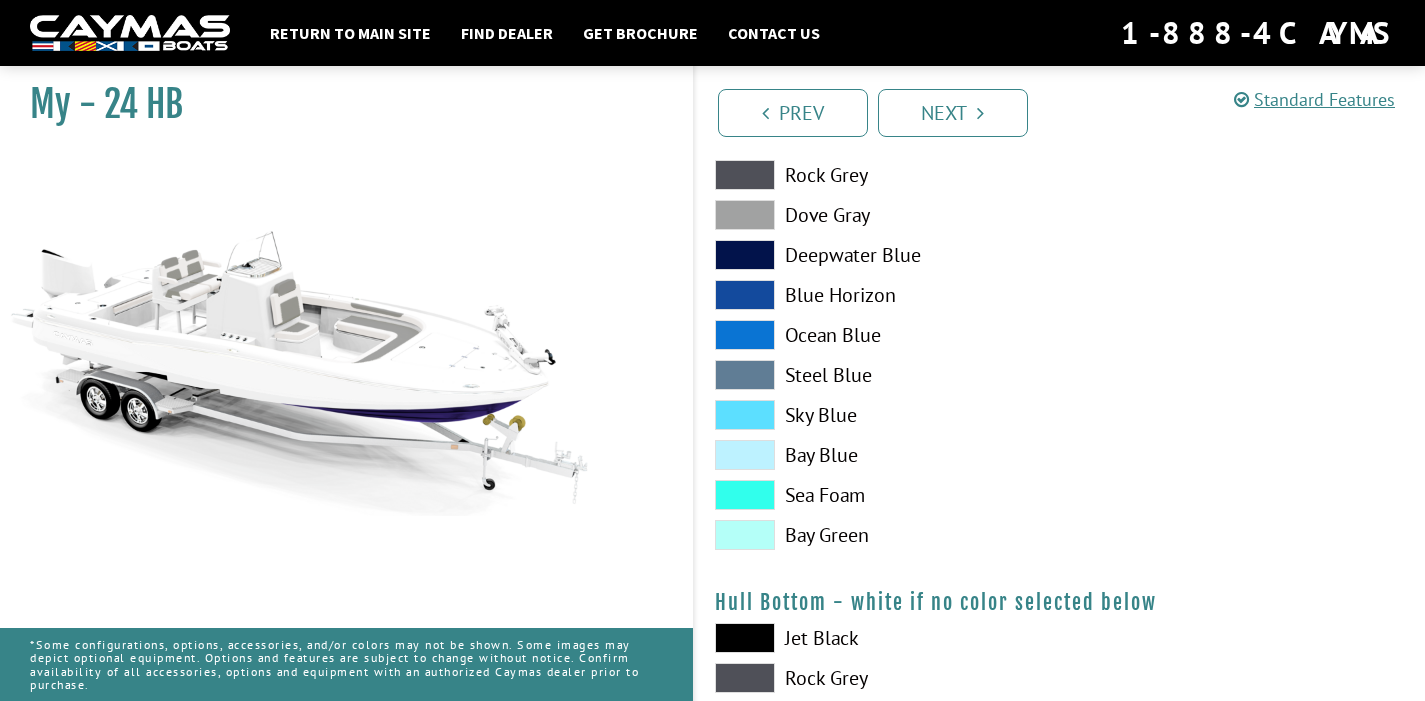 click at bounding box center (745, 295) 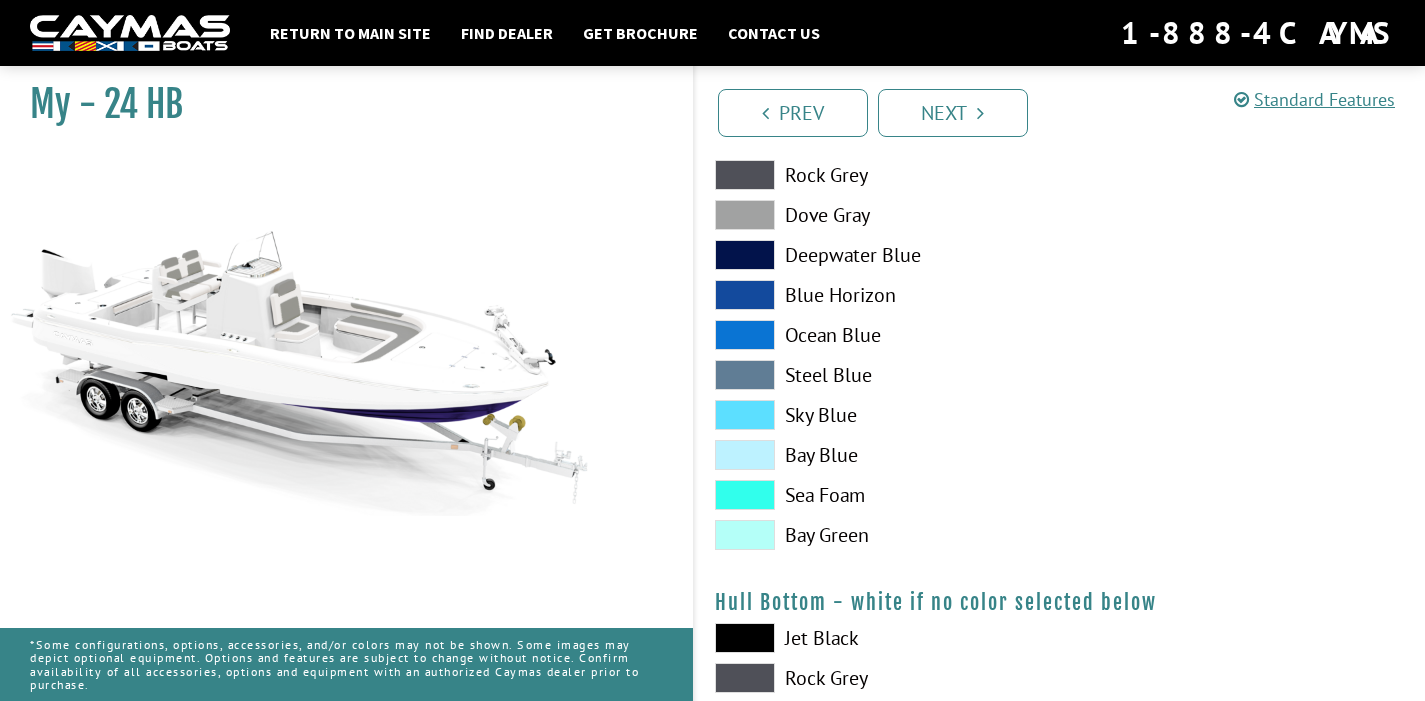 click at bounding box center [745, 255] 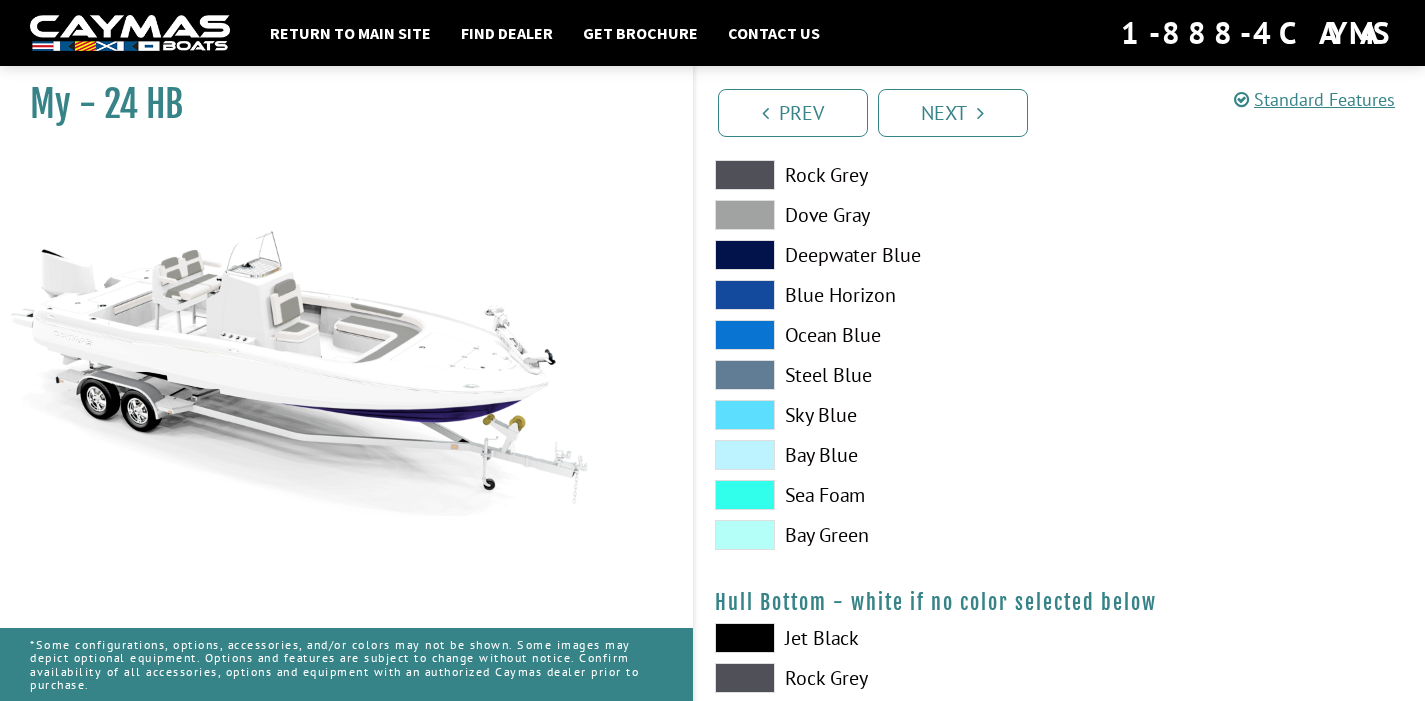 click at bounding box center [745, 215] 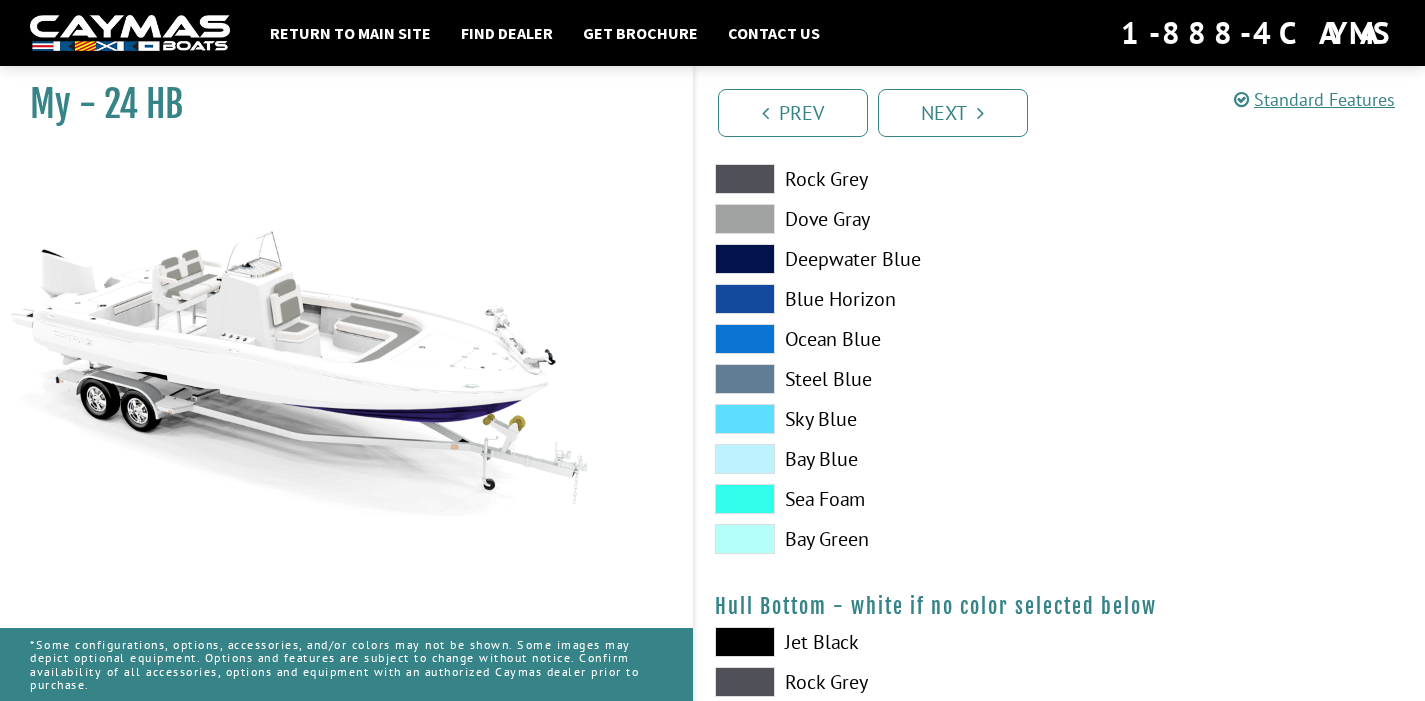 click at bounding box center [745, 179] 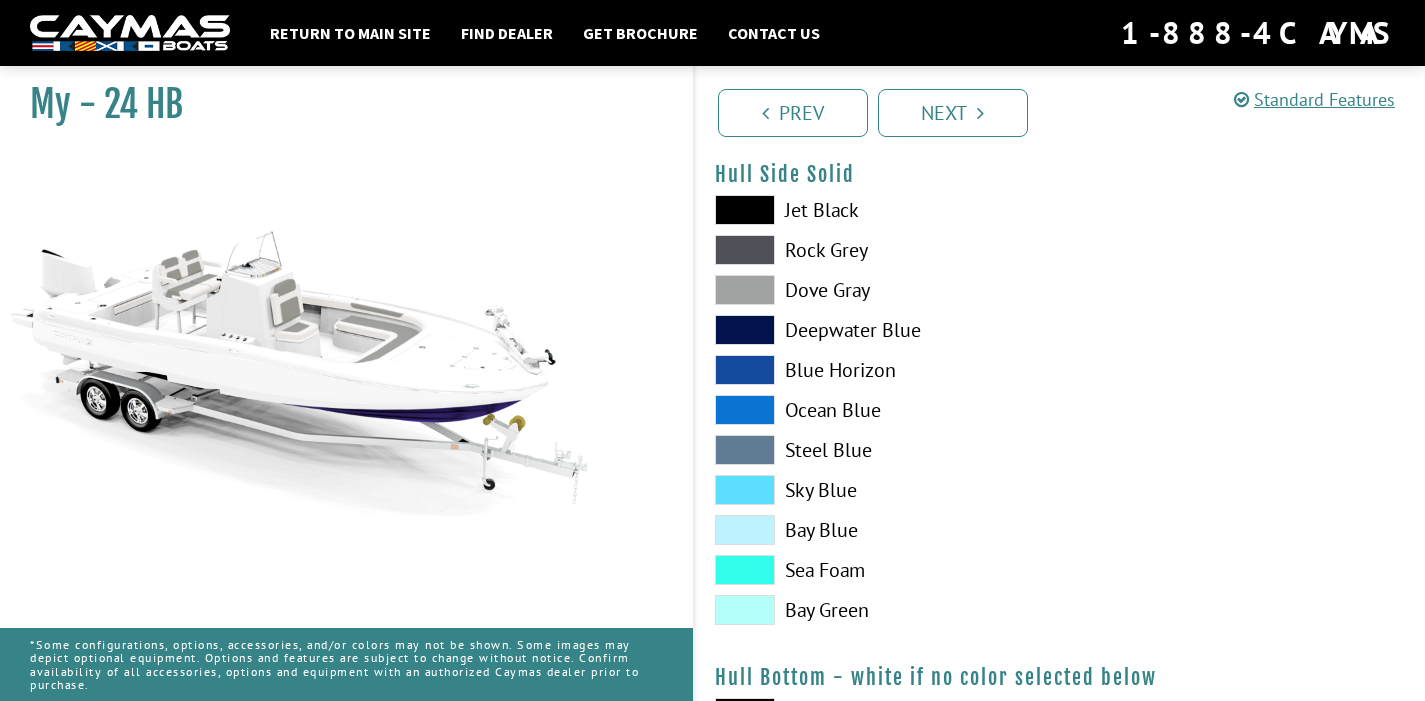 scroll, scrollTop: 401, scrollLeft: 0, axis: vertical 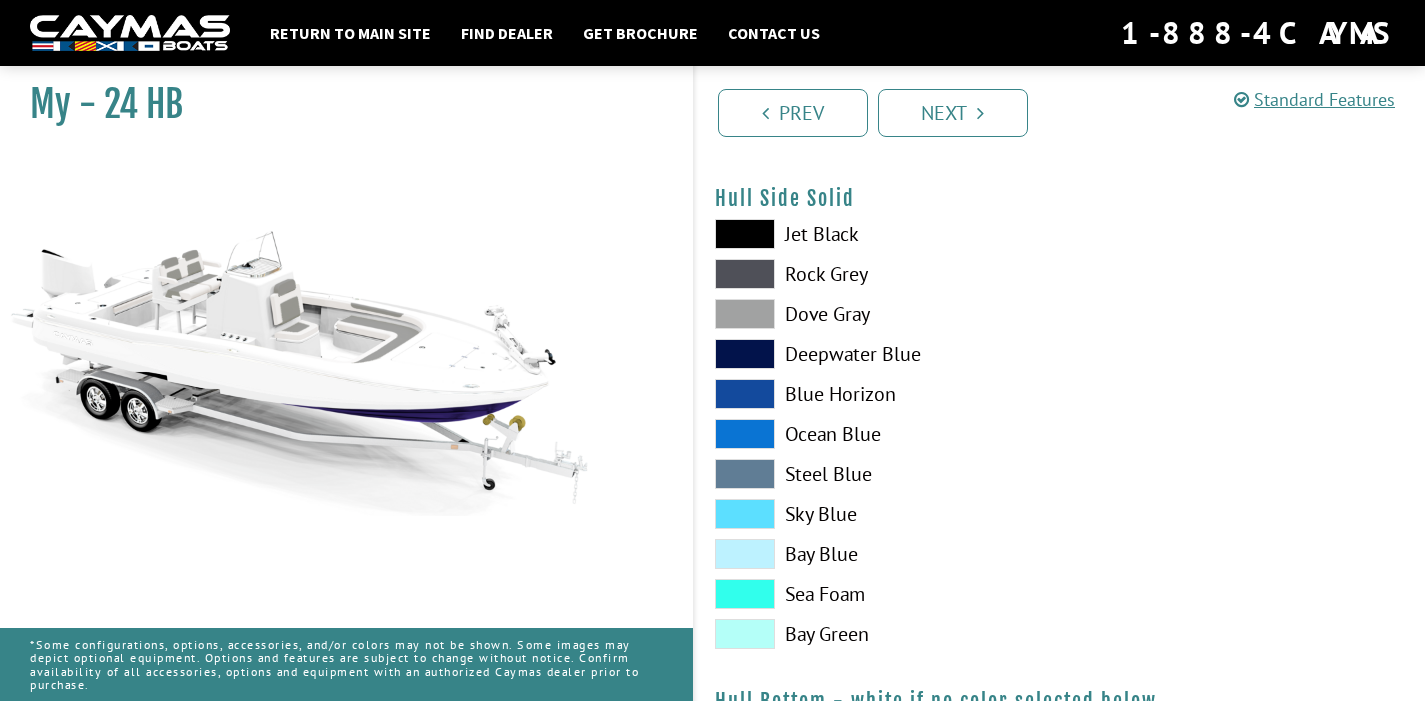 click on "Hull Side Solid
Please select color.
Jet Black
Rock Grey
Dove Gray
Deepwater Blue
Blue Horizon" at bounding box center (1060, 422) 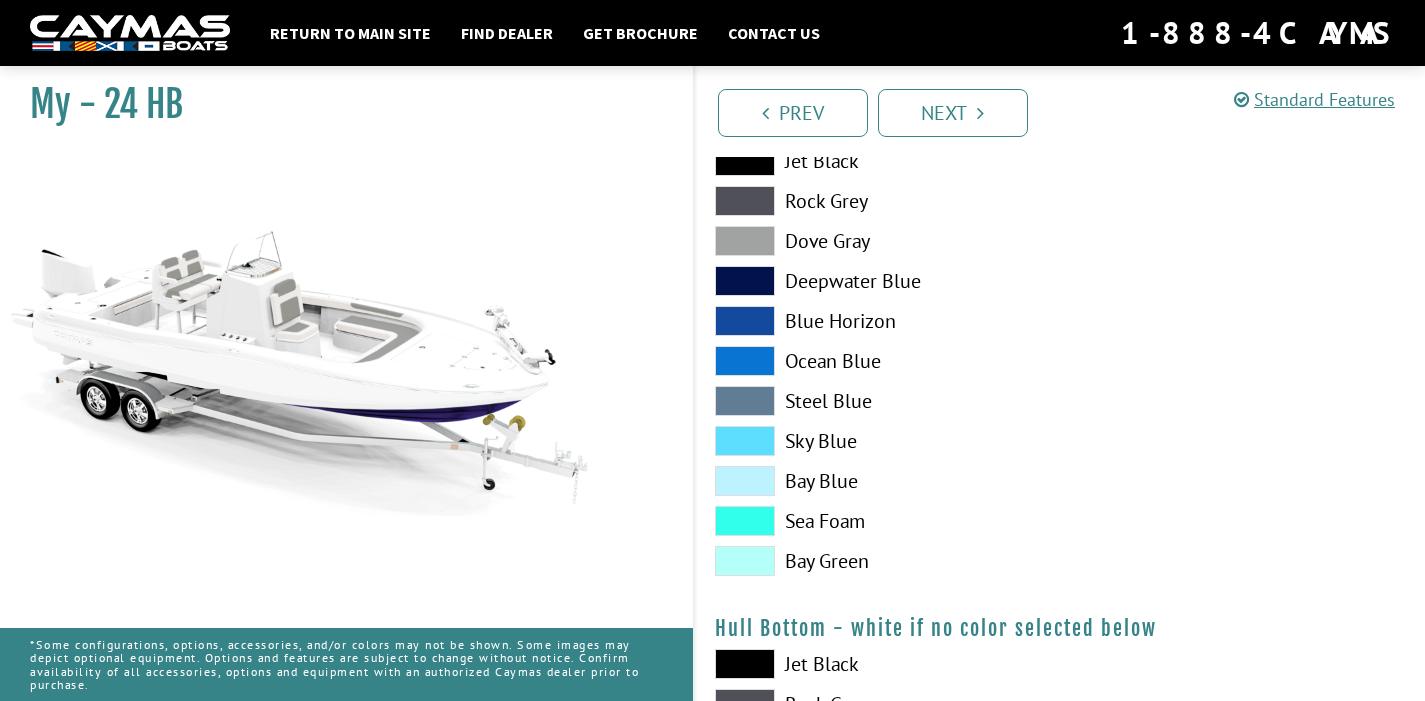 scroll, scrollTop: 511, scrollLeft: 0, axis: vertical 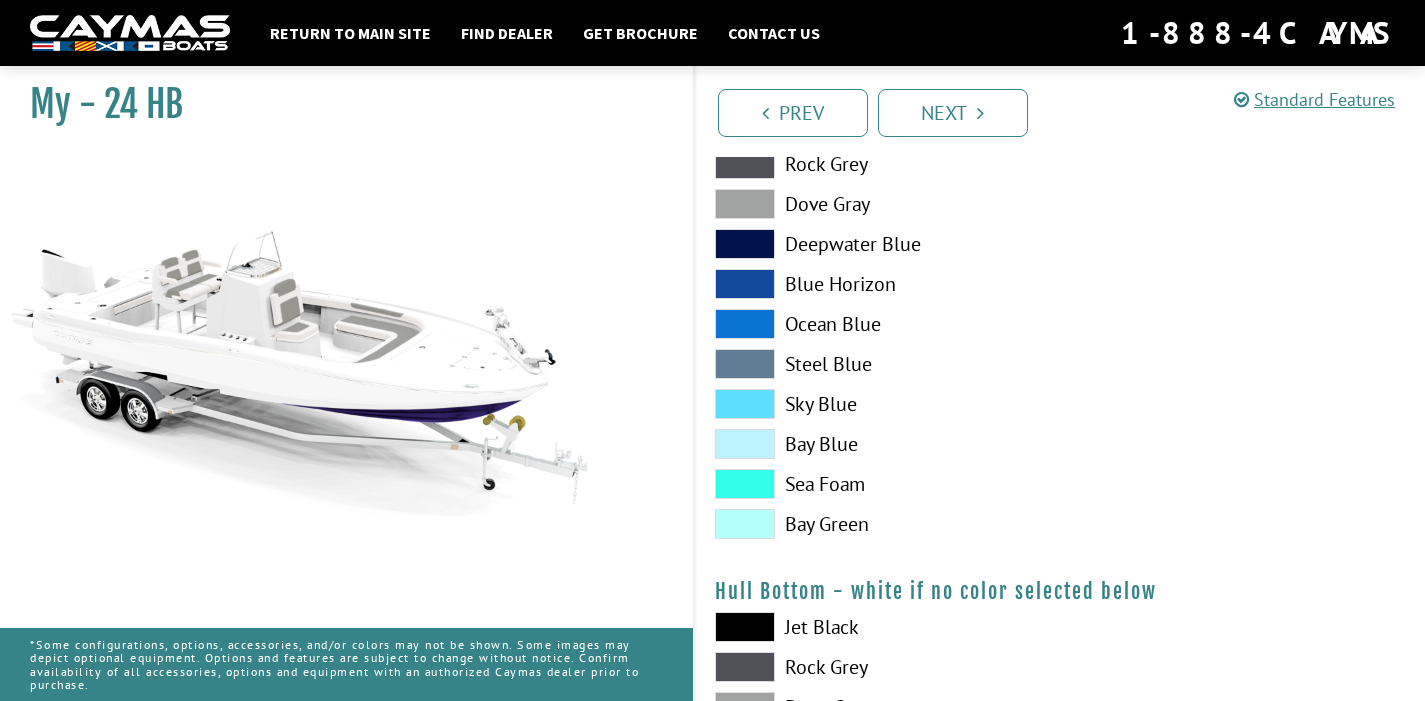 click at bounding box center [745, 444] 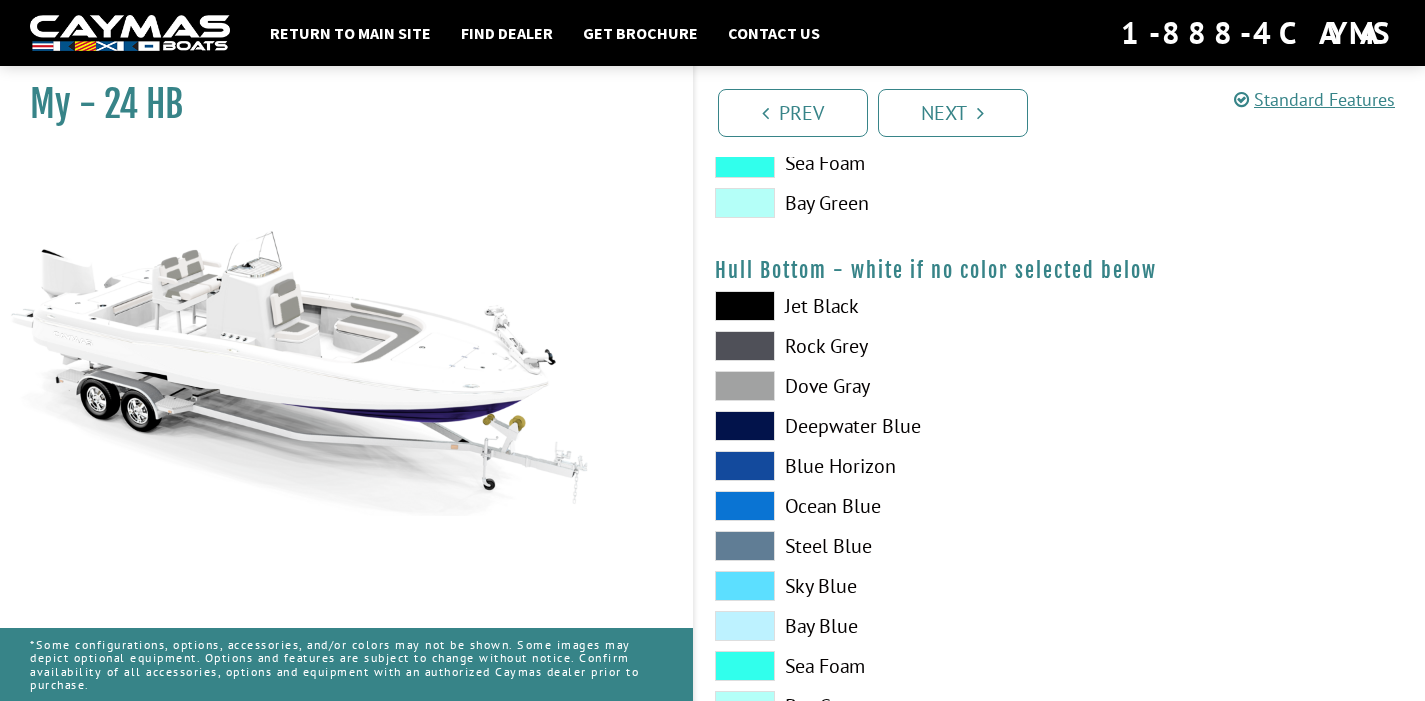 scroll, scrollTop: 938, scrollLeft: 0, axis: vertical 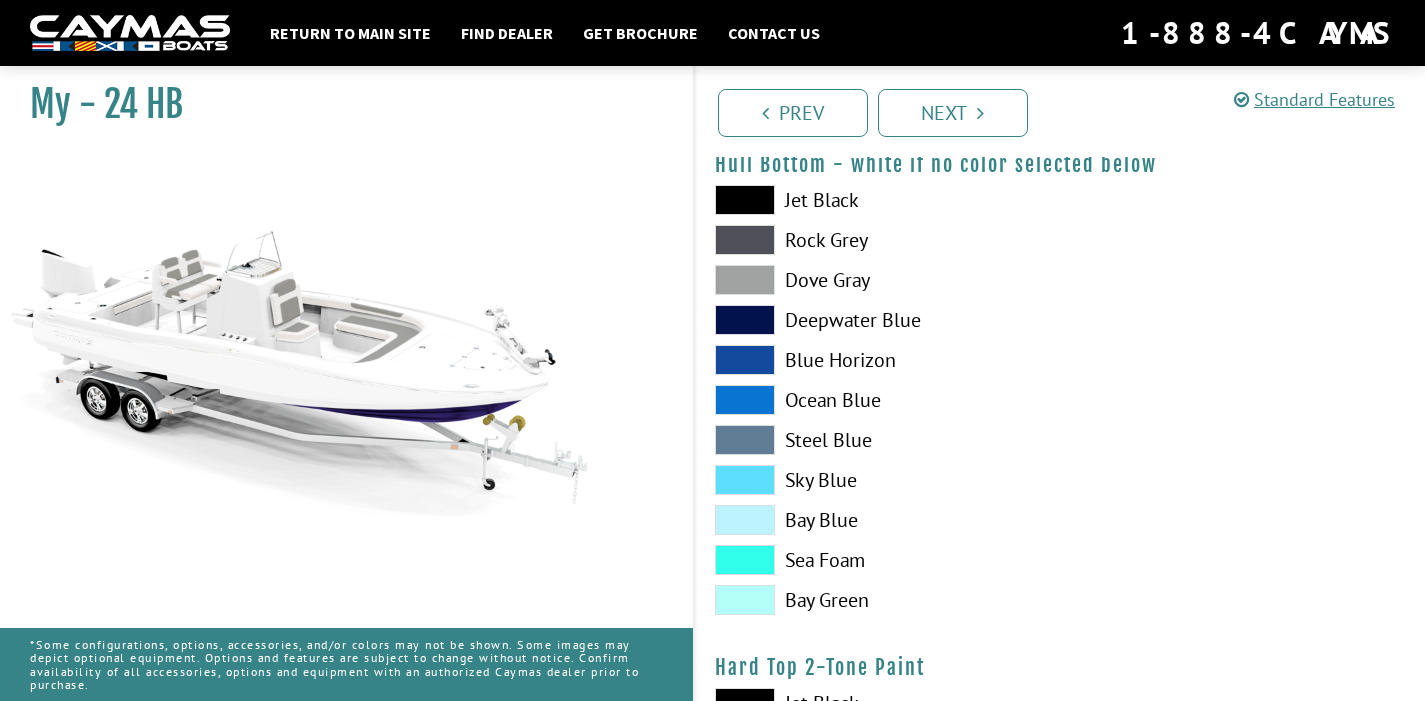 click at bounding box center [745, 520] 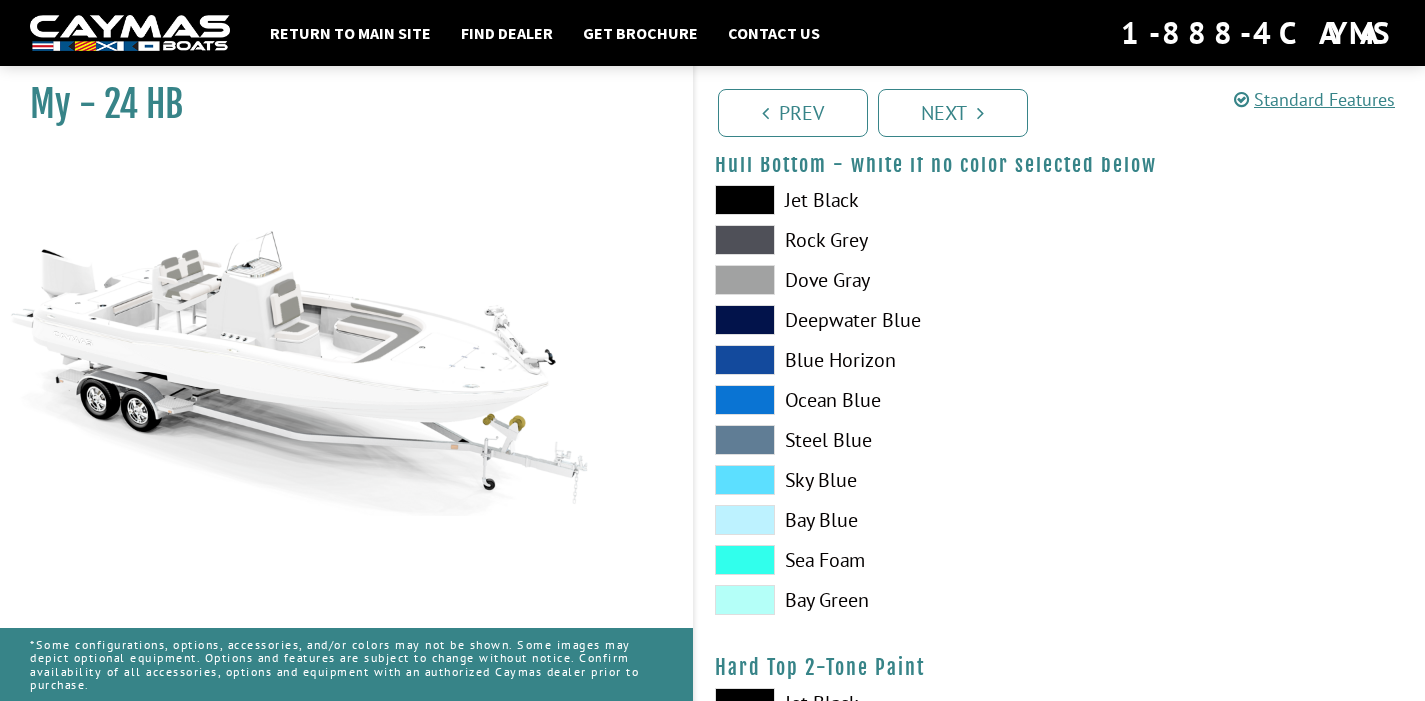 click at bounding box center (745, 480) 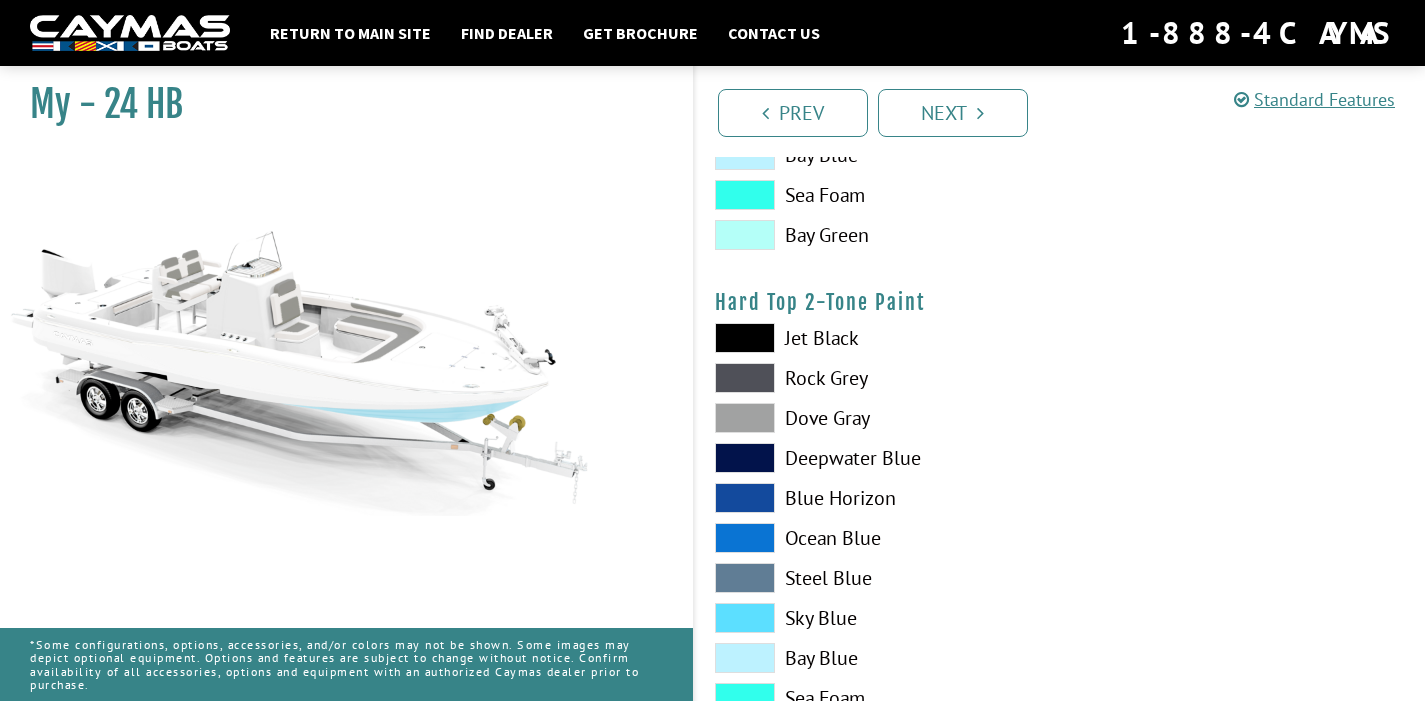 scroll, scrollTop: 1342, scrollLeft: 0, axis: vertical 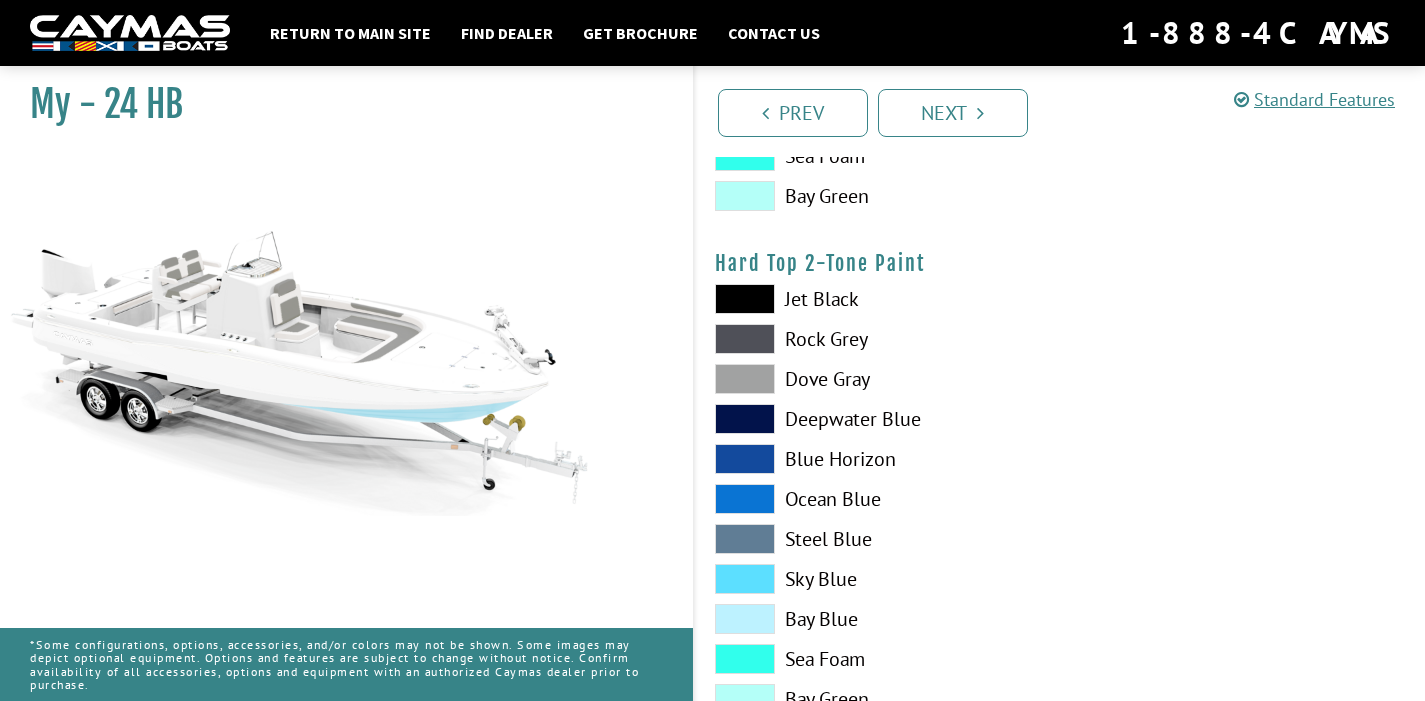 click at bounding box center (745, 579) 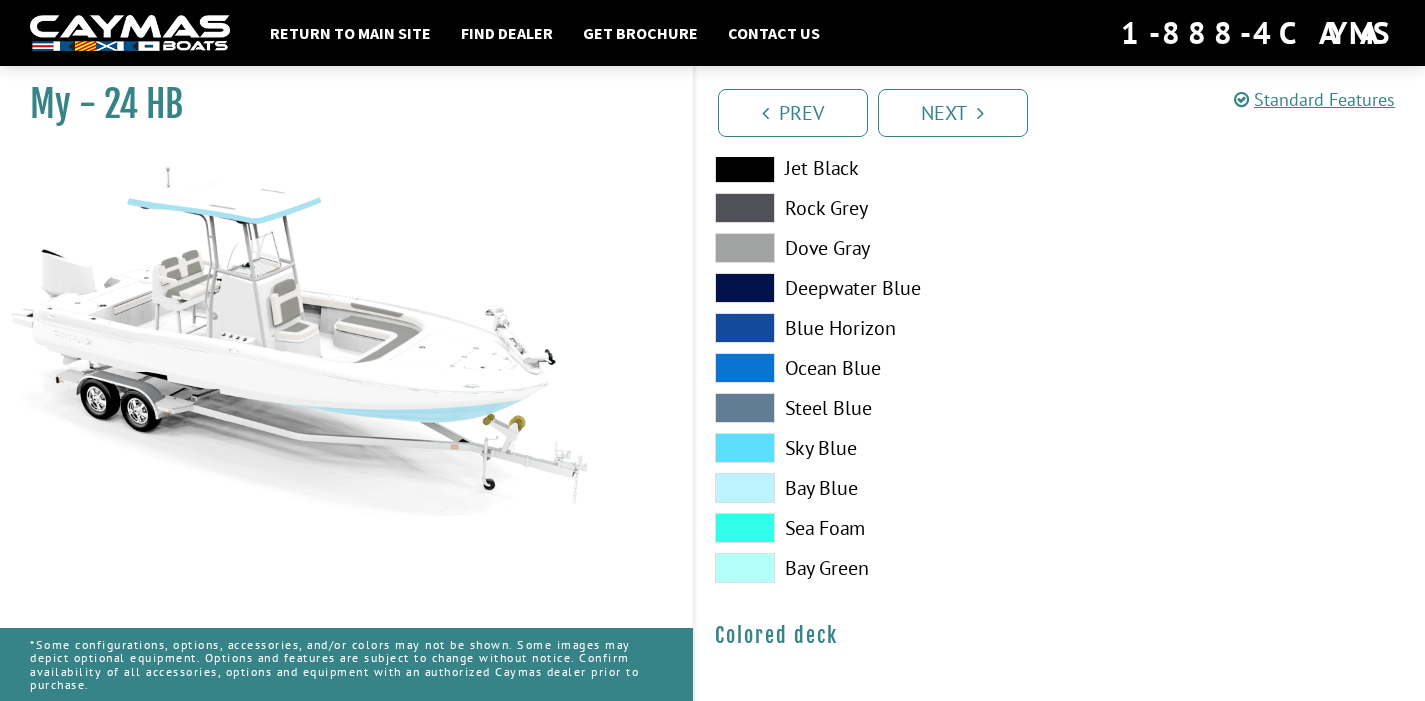 scroll, scrollTop: 1478, scrollLeft: 0, axis: vertical 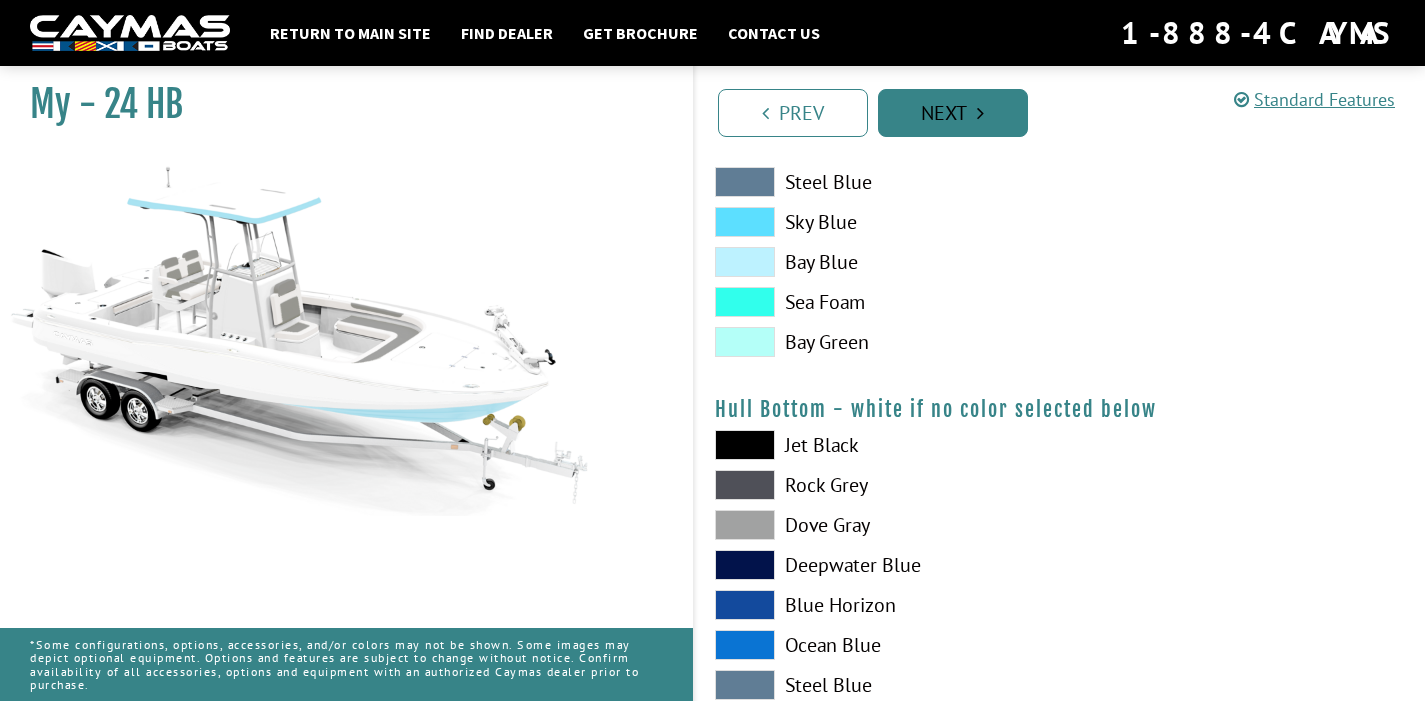 click on "Next" at bounding box center (953, 113) 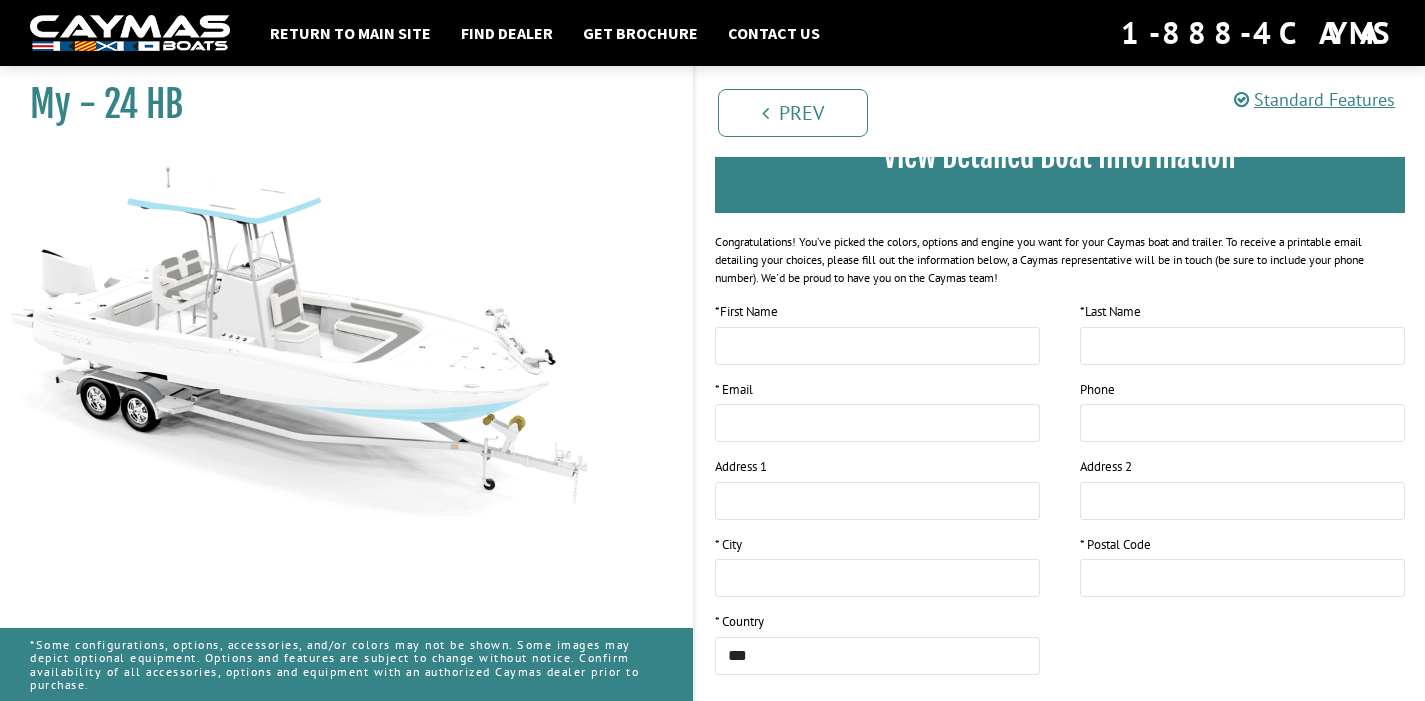 scroll, scrollTop: 179, scrollLeft: 0, axis: vertical 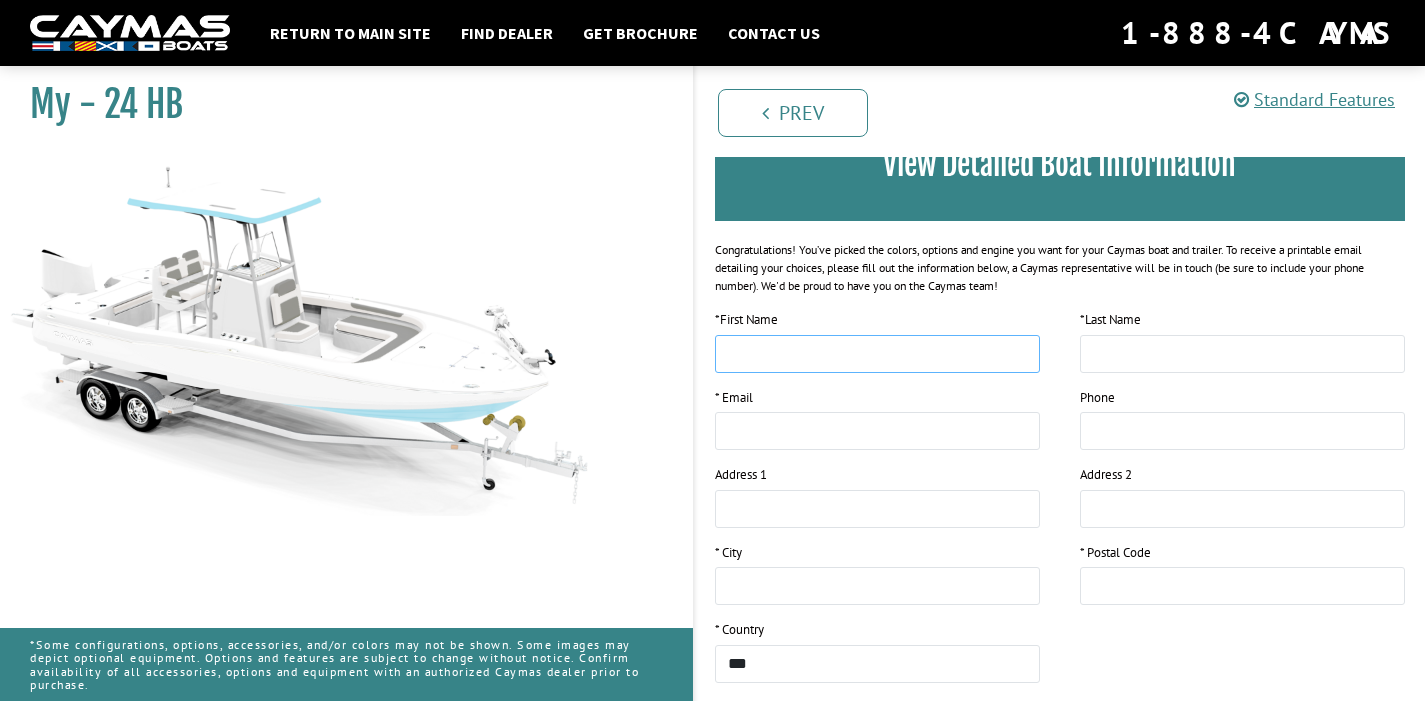 click at bounding box center (877, 354) 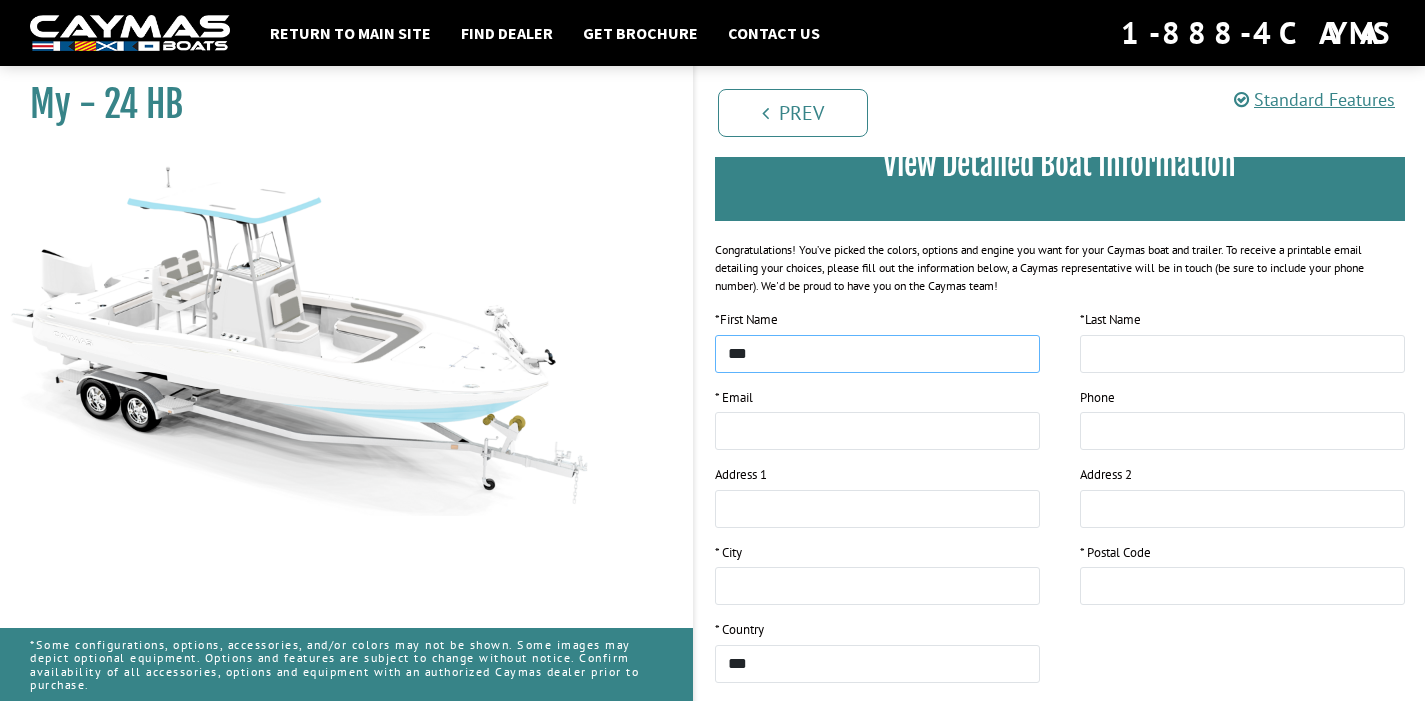type on "***" 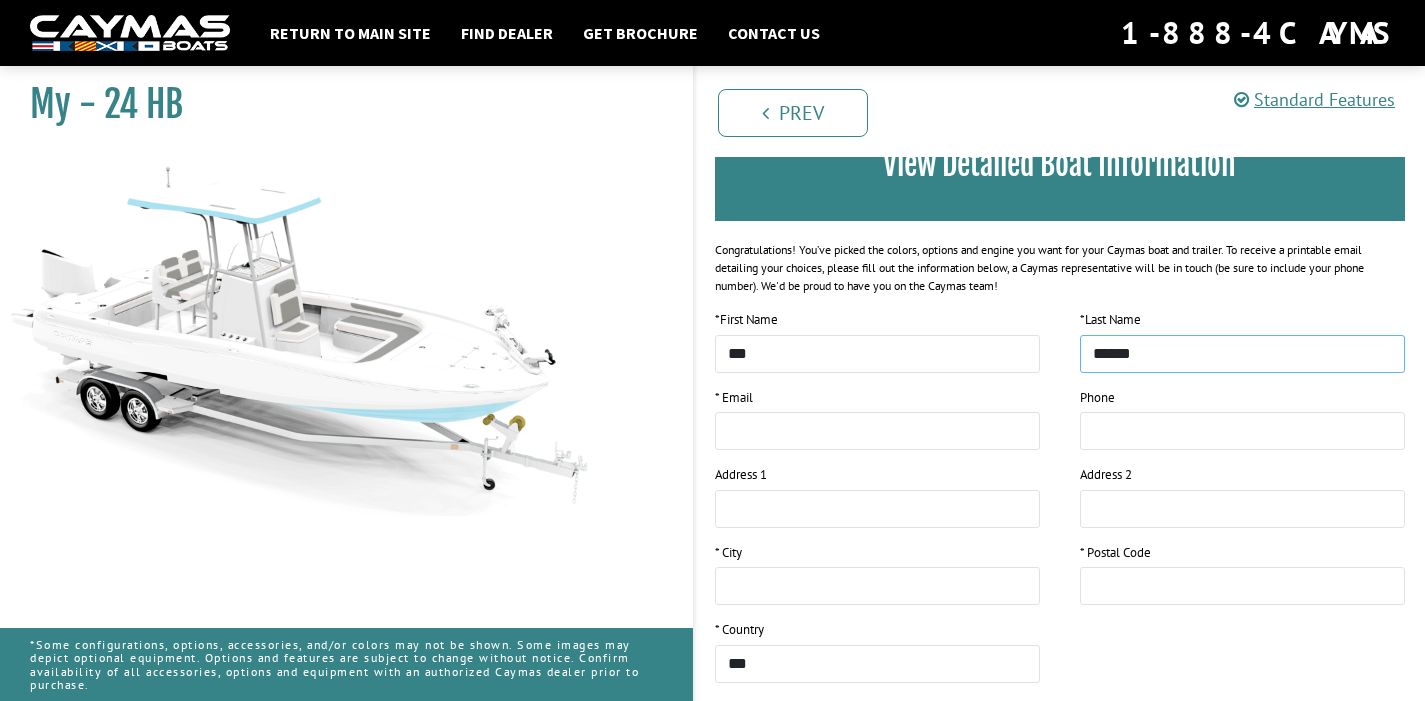 type on "******" 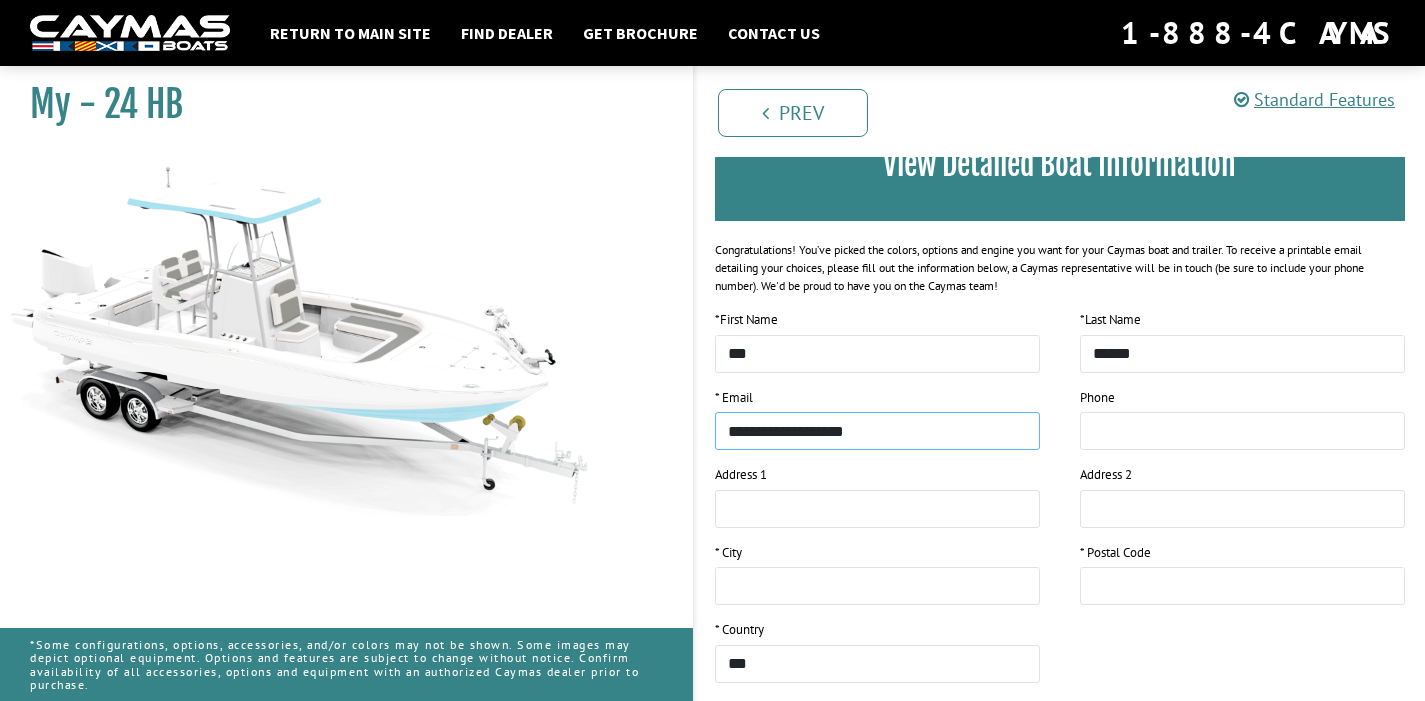 type on "**********" 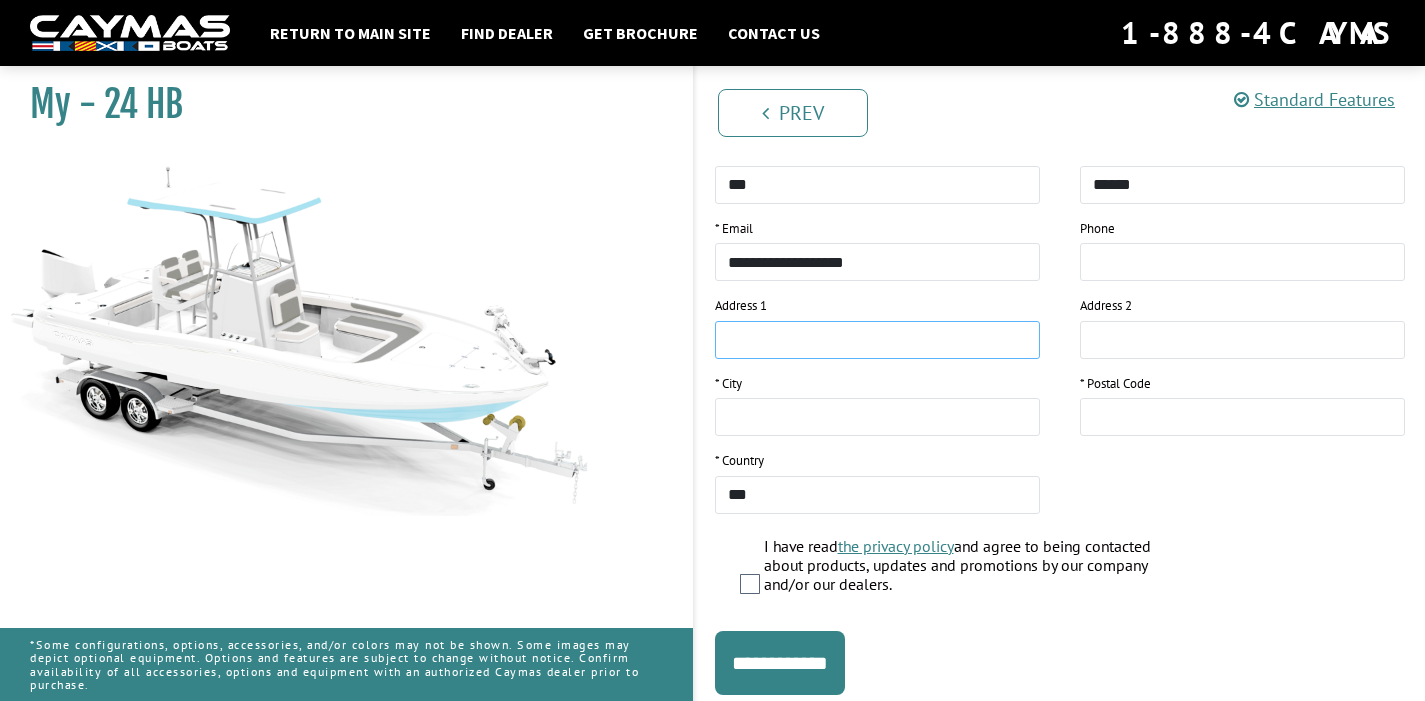 scroll, scrollTop: 351, scrollLeft: 0, axis: vertical 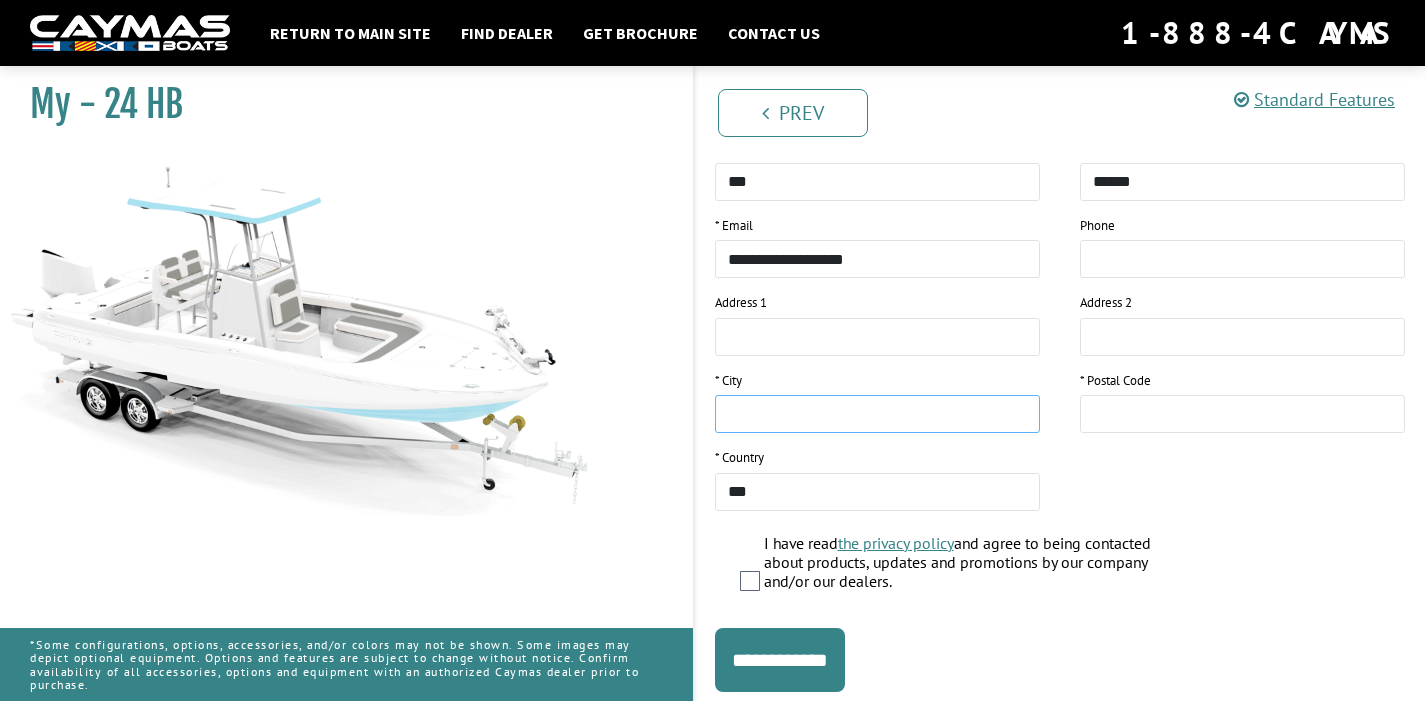 click at bounding box center [877, 414] 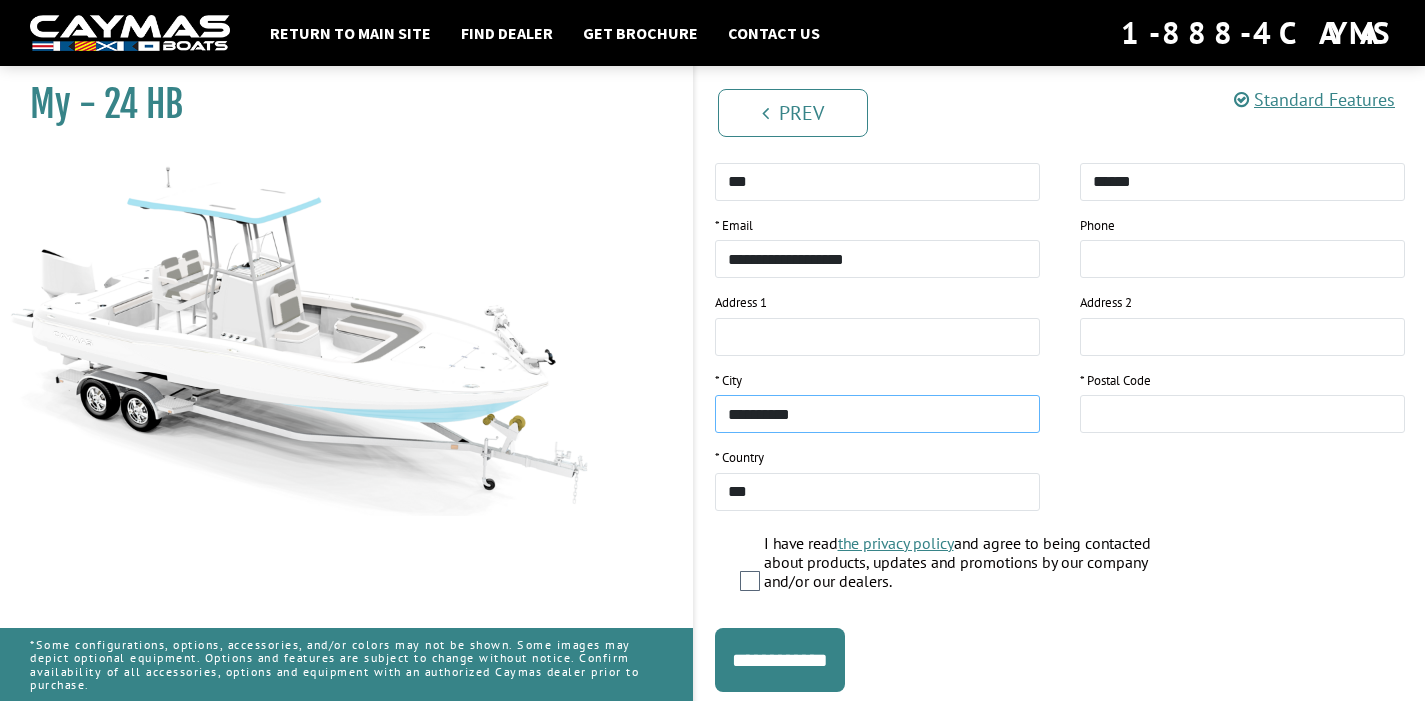 type on "*********" 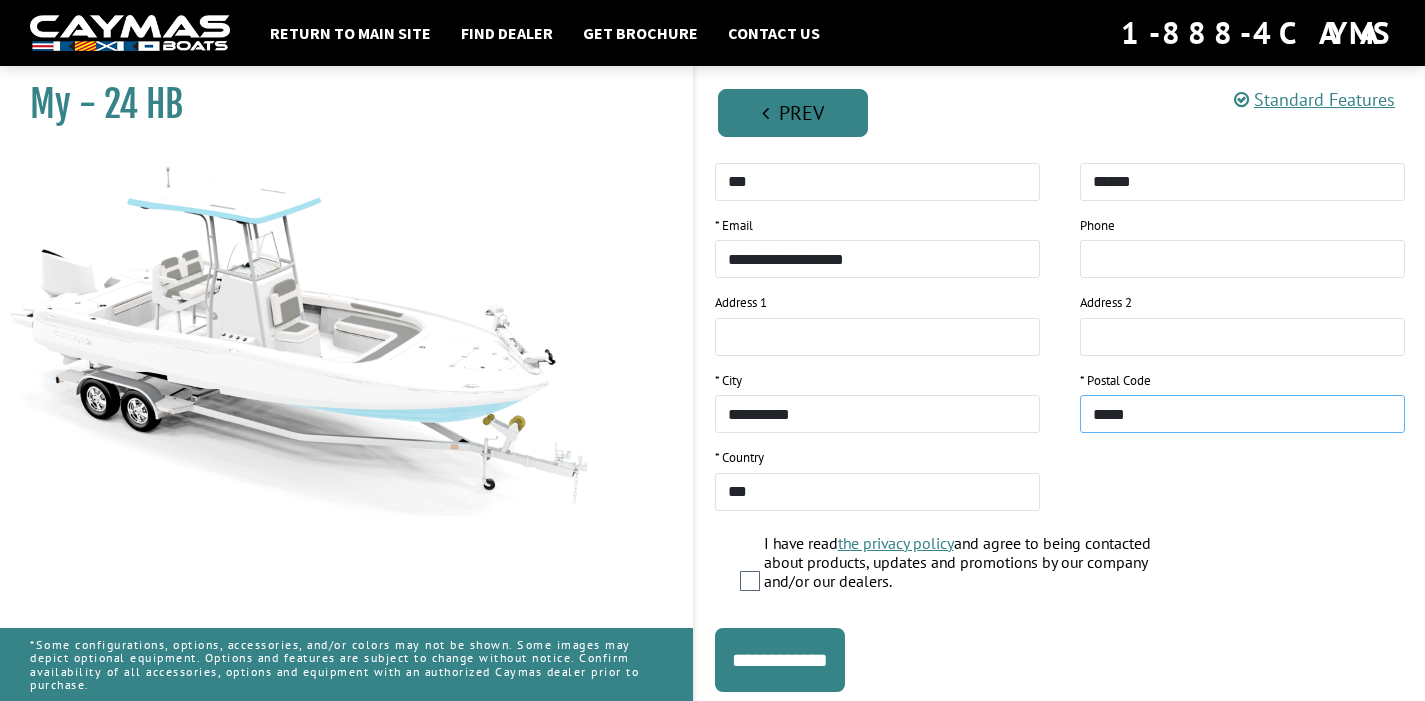 type on "*****" 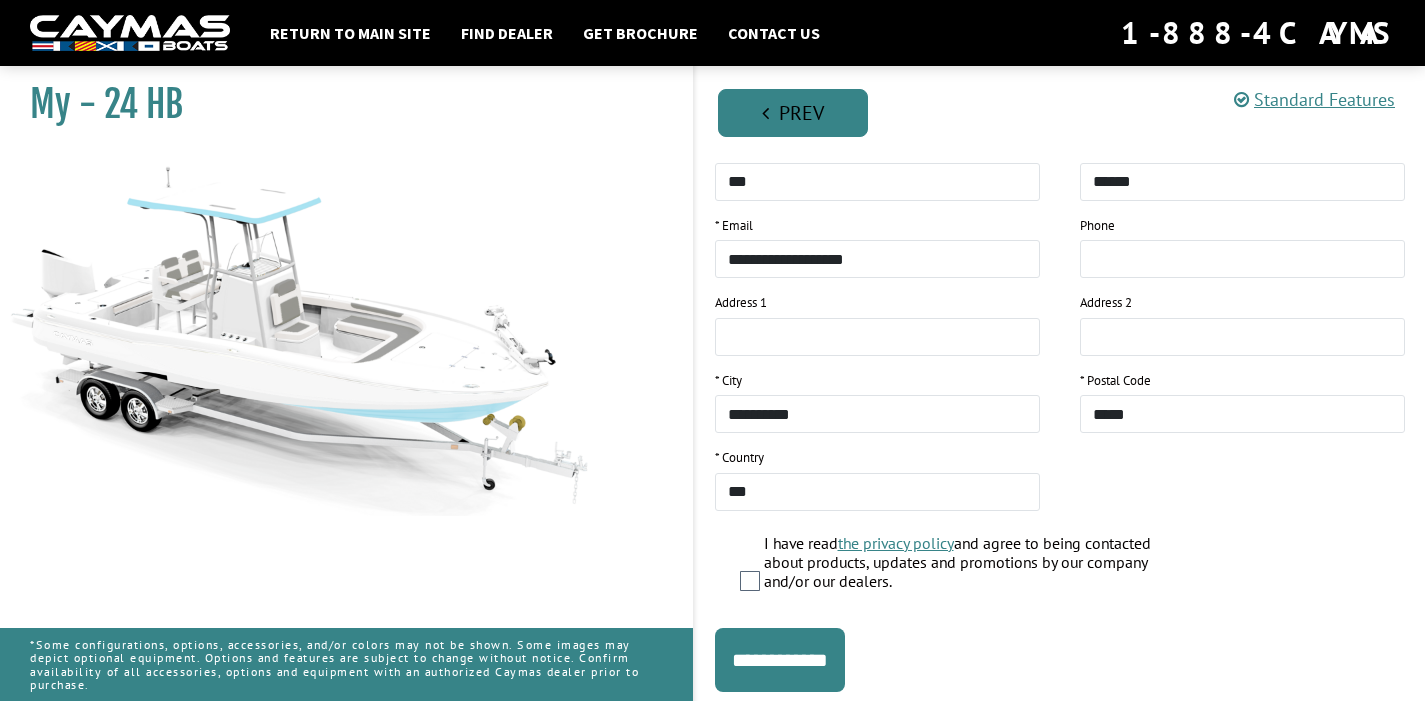 click on "Prev" at bounding box center [793, 113] 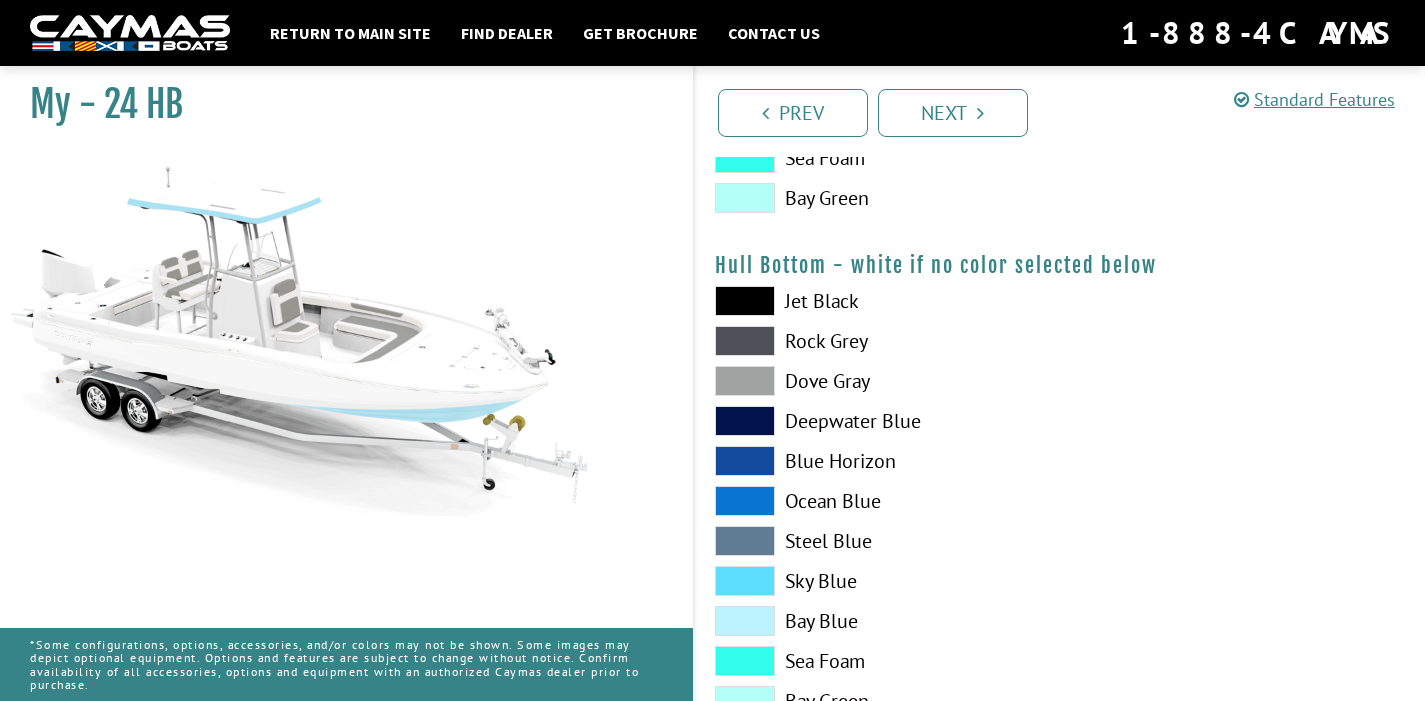 scroll, scrollTop: 837, scrollLeft: 0, axis: vertical 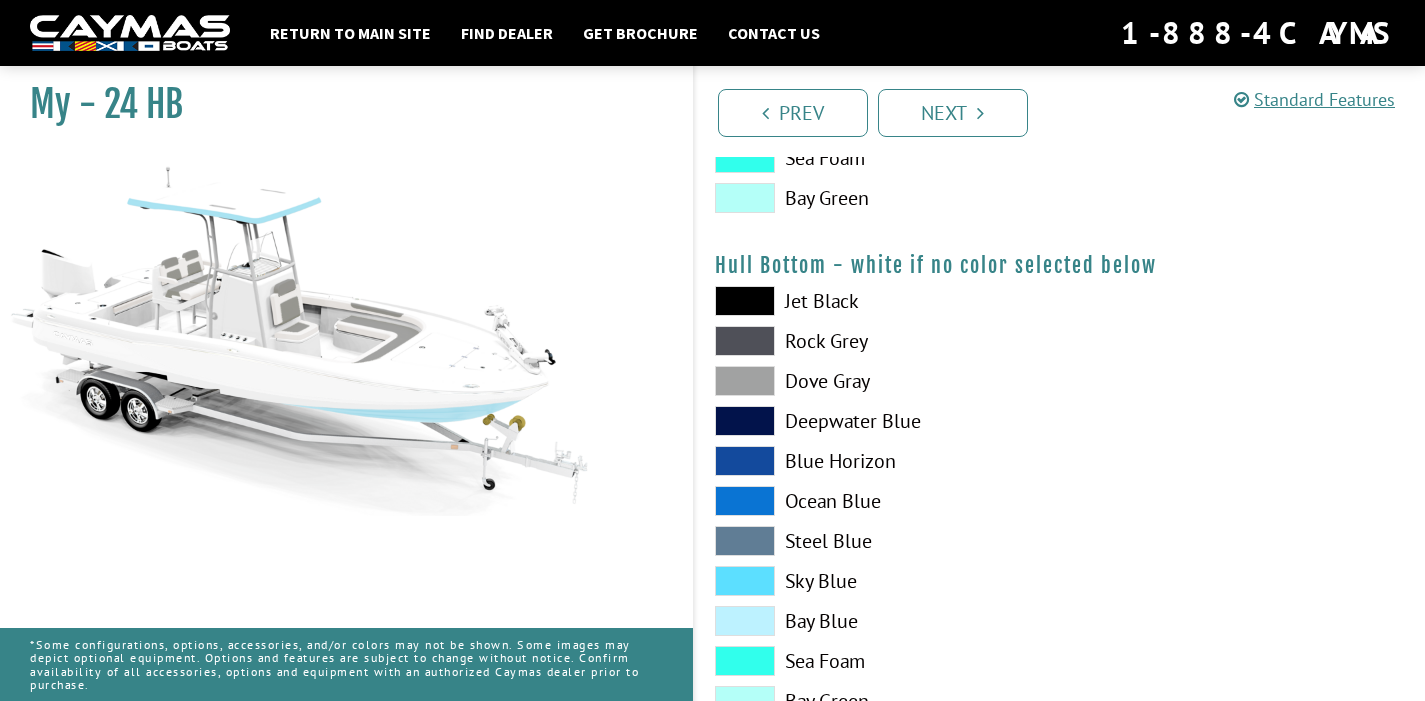 click at bounding box center [745, 621] 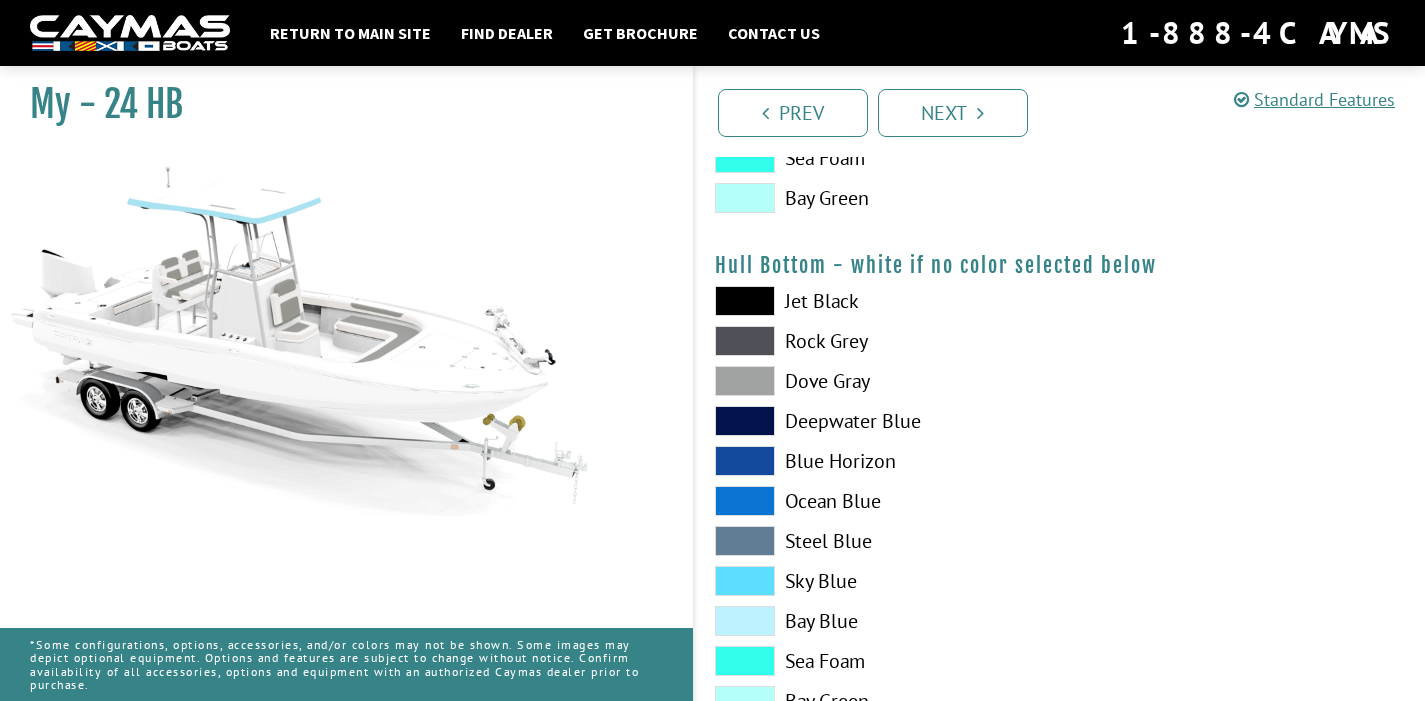click at bounding box center (745, 581) 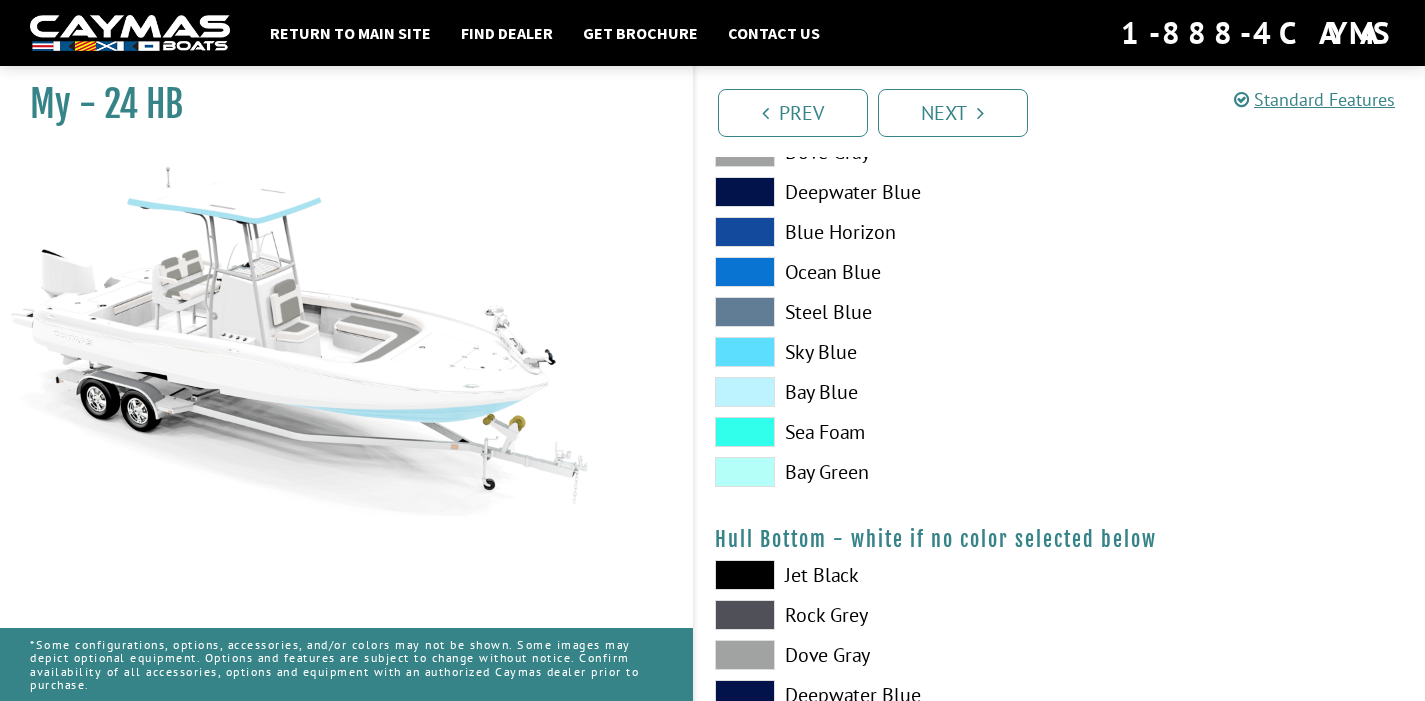 scroll, scrollTop: 447, scrollLeft: 0, axis: vertical 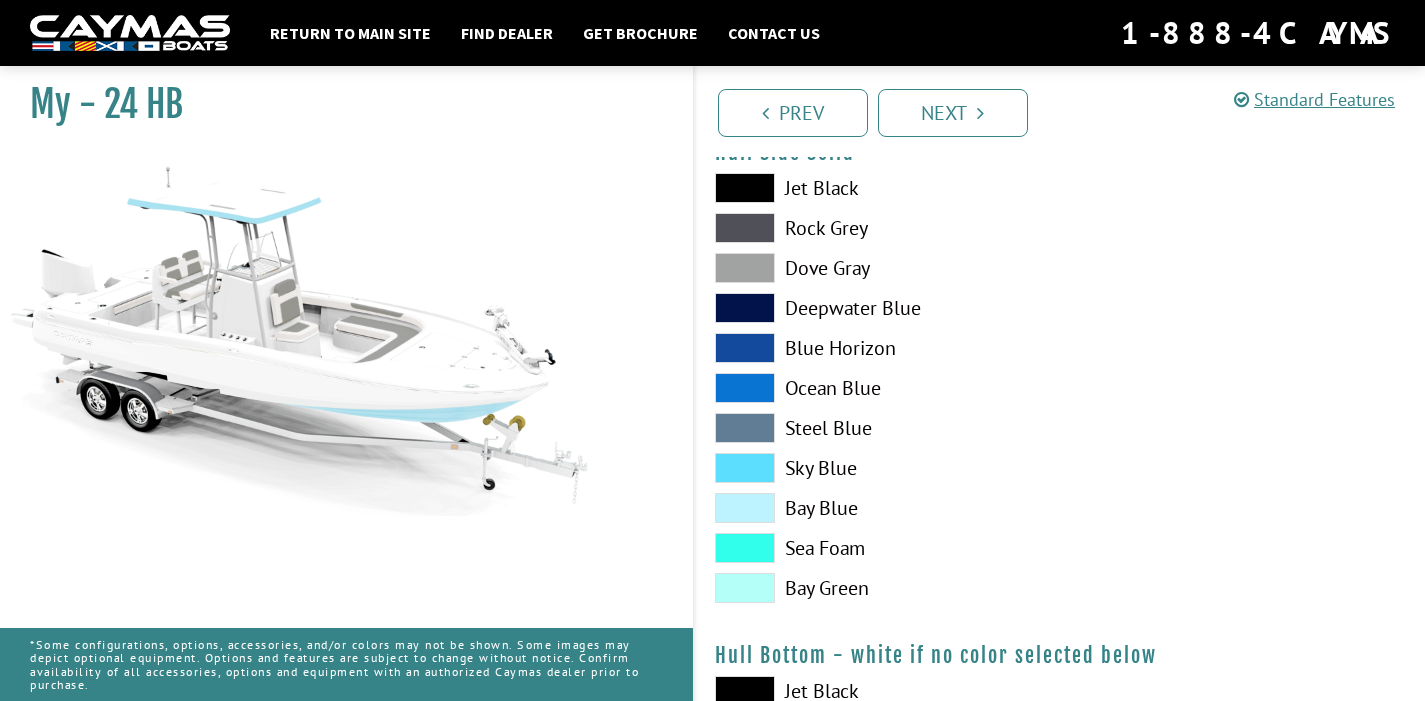 click at bounding box center (745, 468) 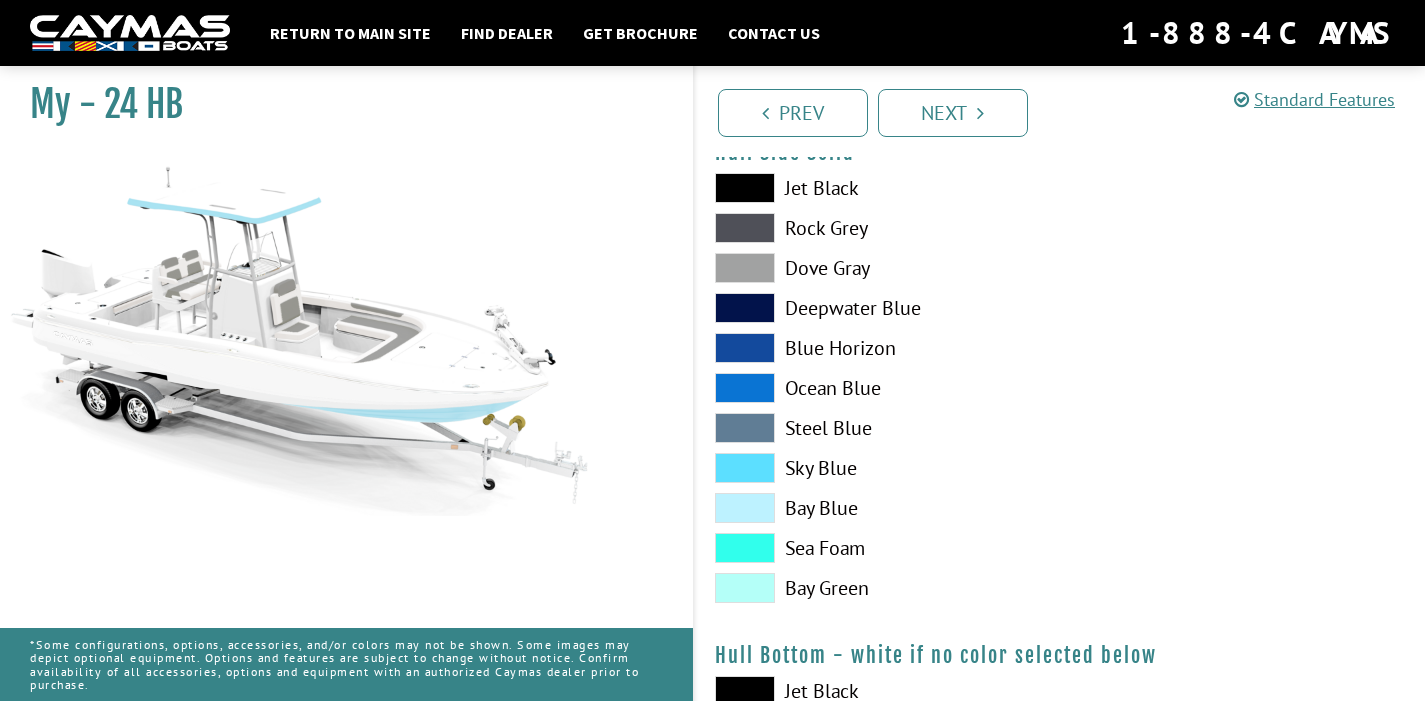 click at bounding box center (745, 508) 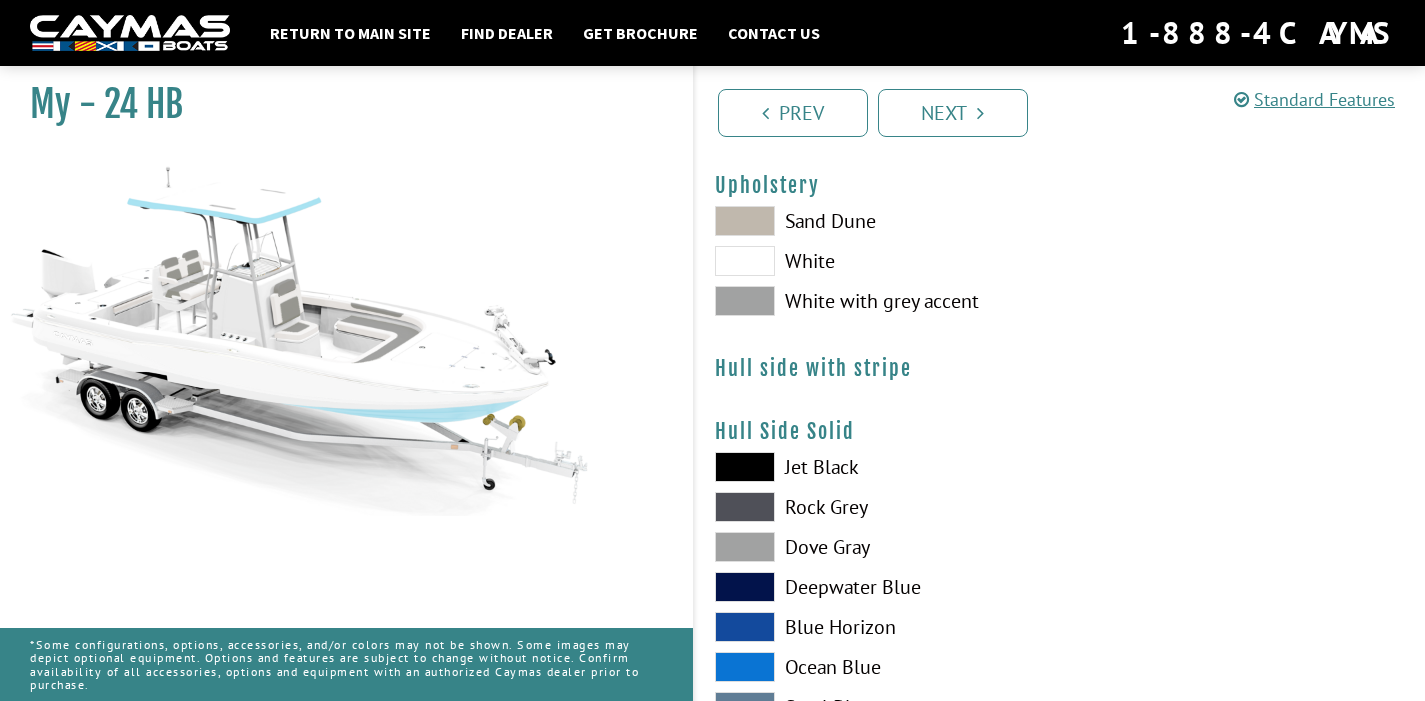 scroll, scrollTop: 0, scrollLeft: 0, axis: both 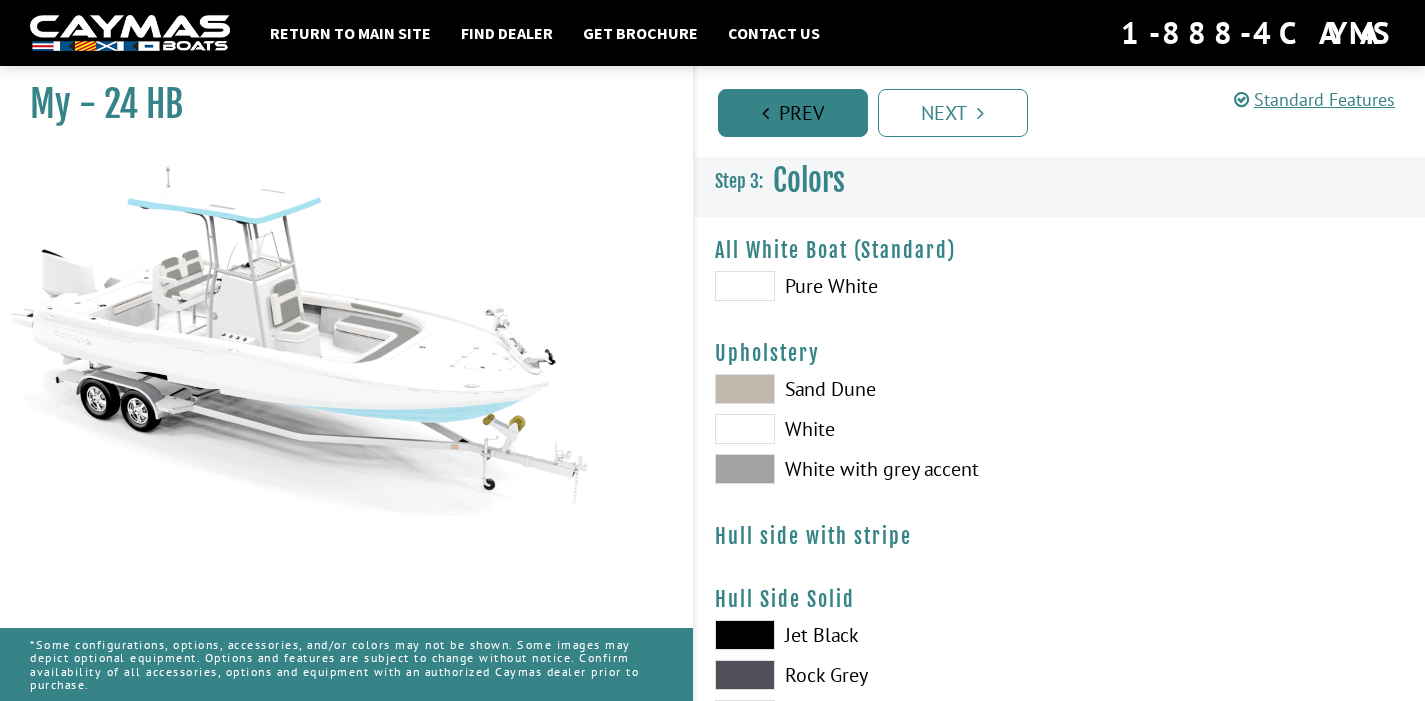 click on "Prev" at bounding box center (793, 113) 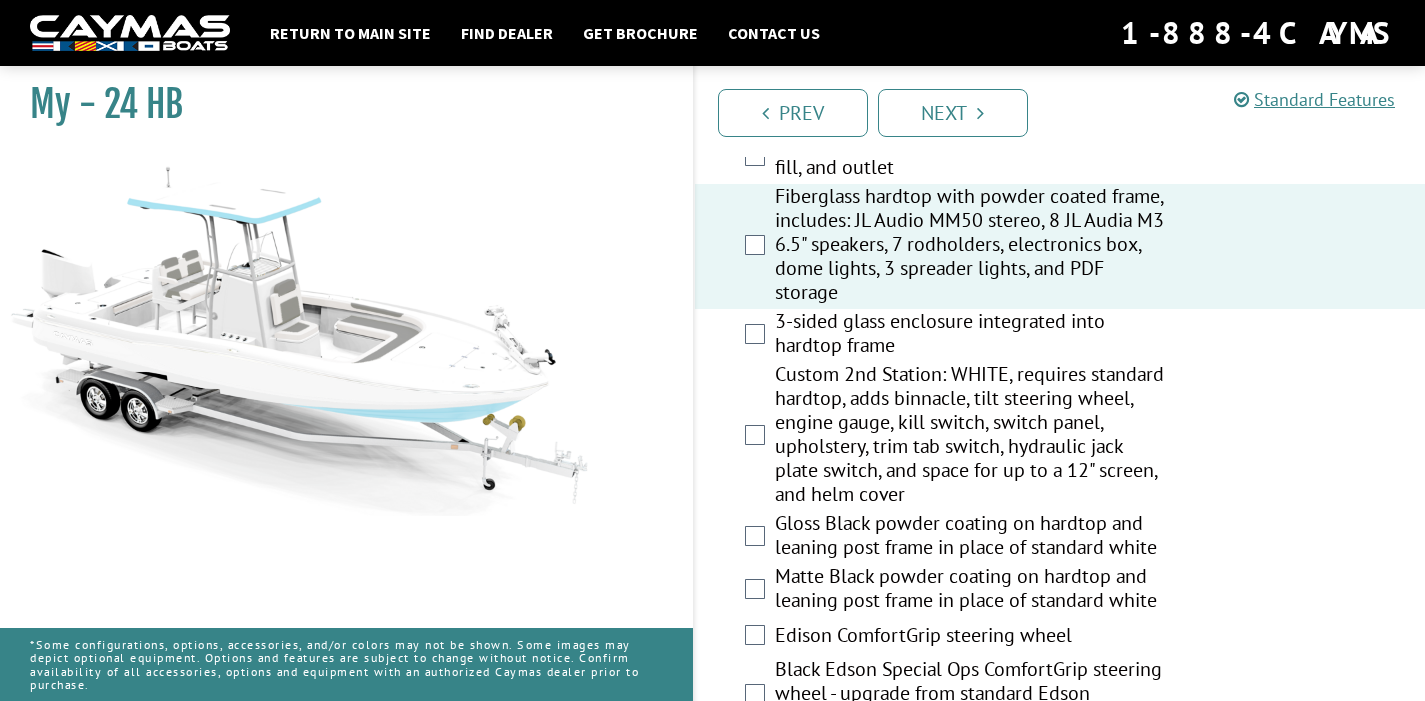scroll, scrollTop: 1965, scrollLeft: 0, axis: vertical 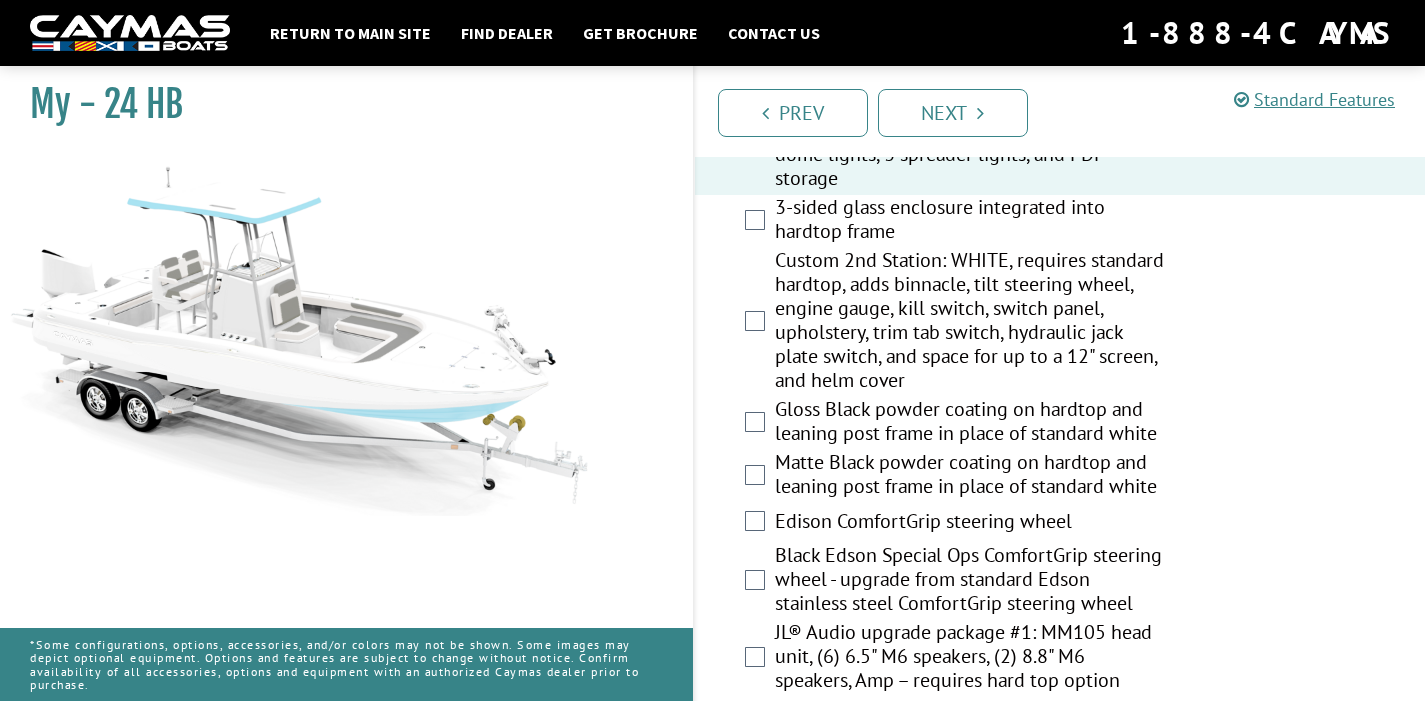 click on "Gloss Black powder coating on hardtop and leaning post frame in place of standard white" at bounding box center (970, 423) 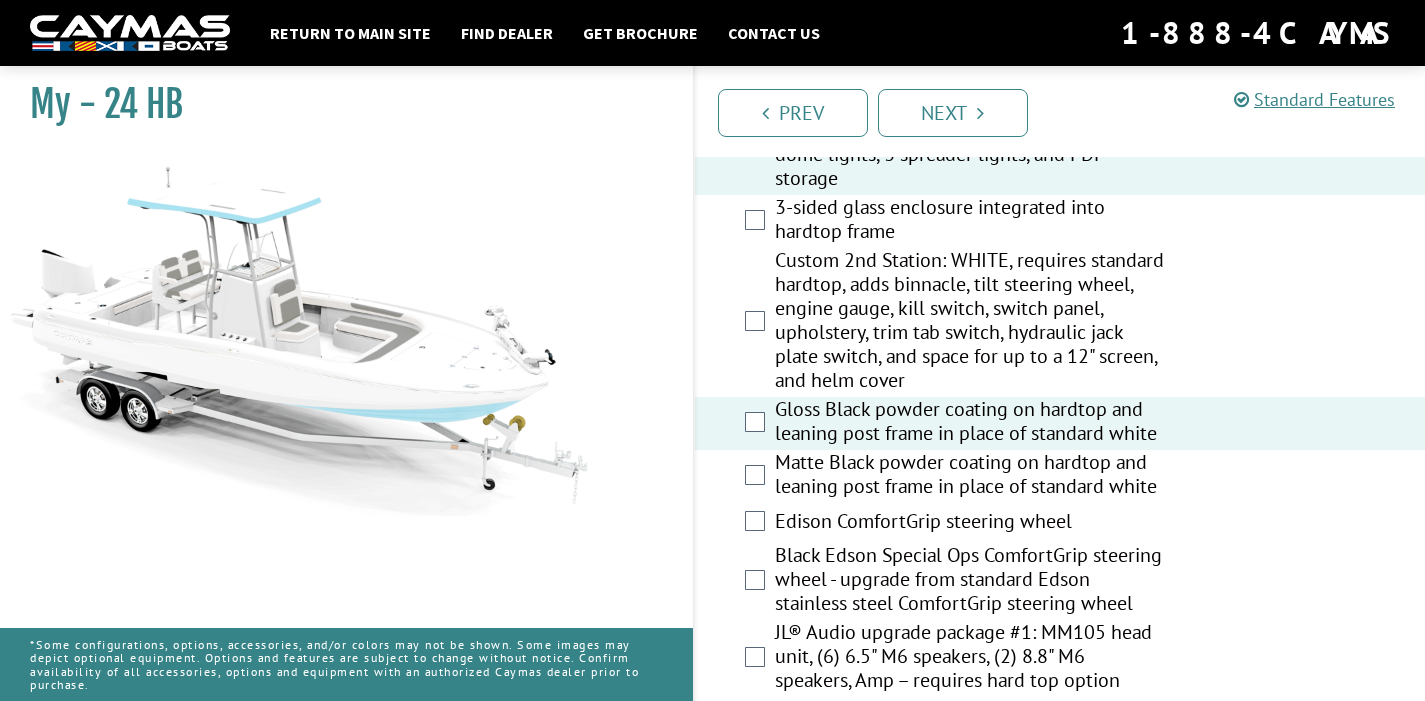 click on "Matte Black powder coating on hardtop and leaning post frame in place of standard white" at bounding box center [970, 476] 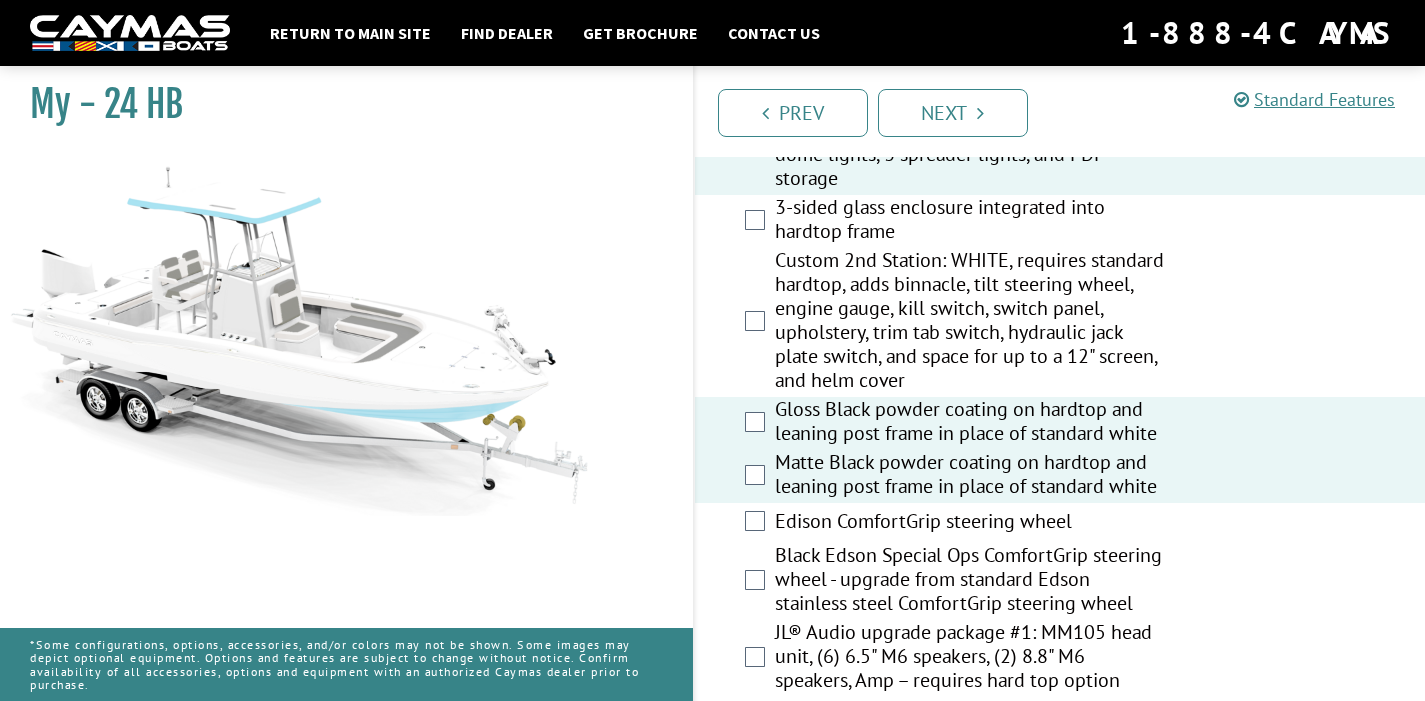 click on "Gloss Black powder coating on hardtop and leaning post frame in place of standard white" at bounding box center [970, 423] 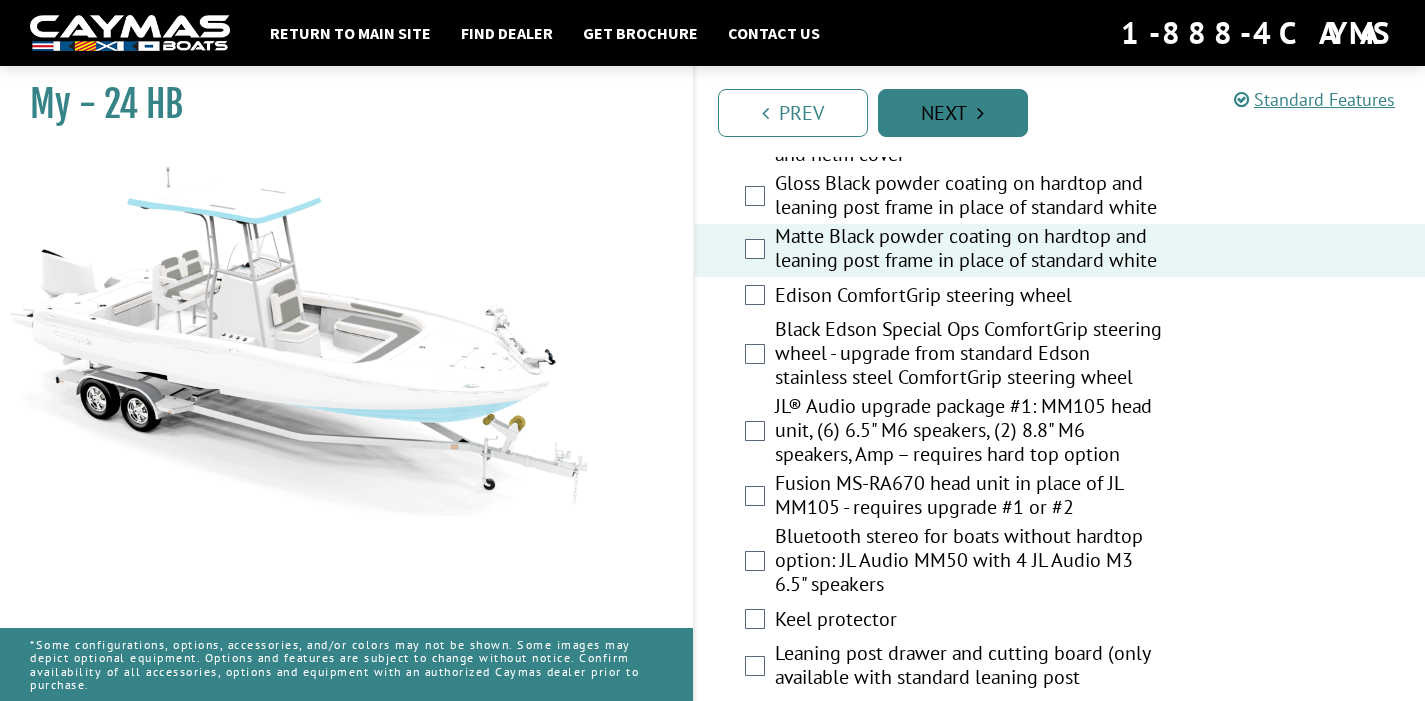 click on "Next" at bounding box center (953, 113) 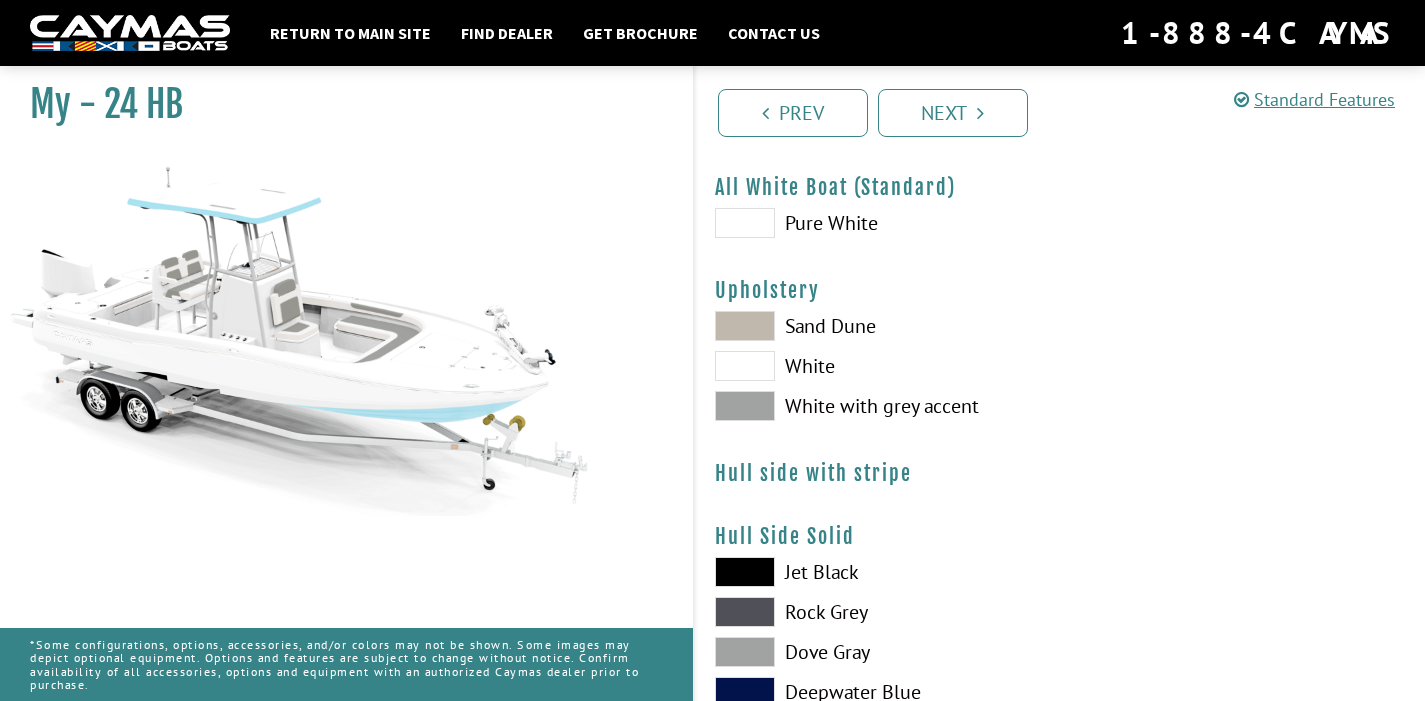 scroll, scrollTop: 63, scrollLeft: 0, axis: vertical 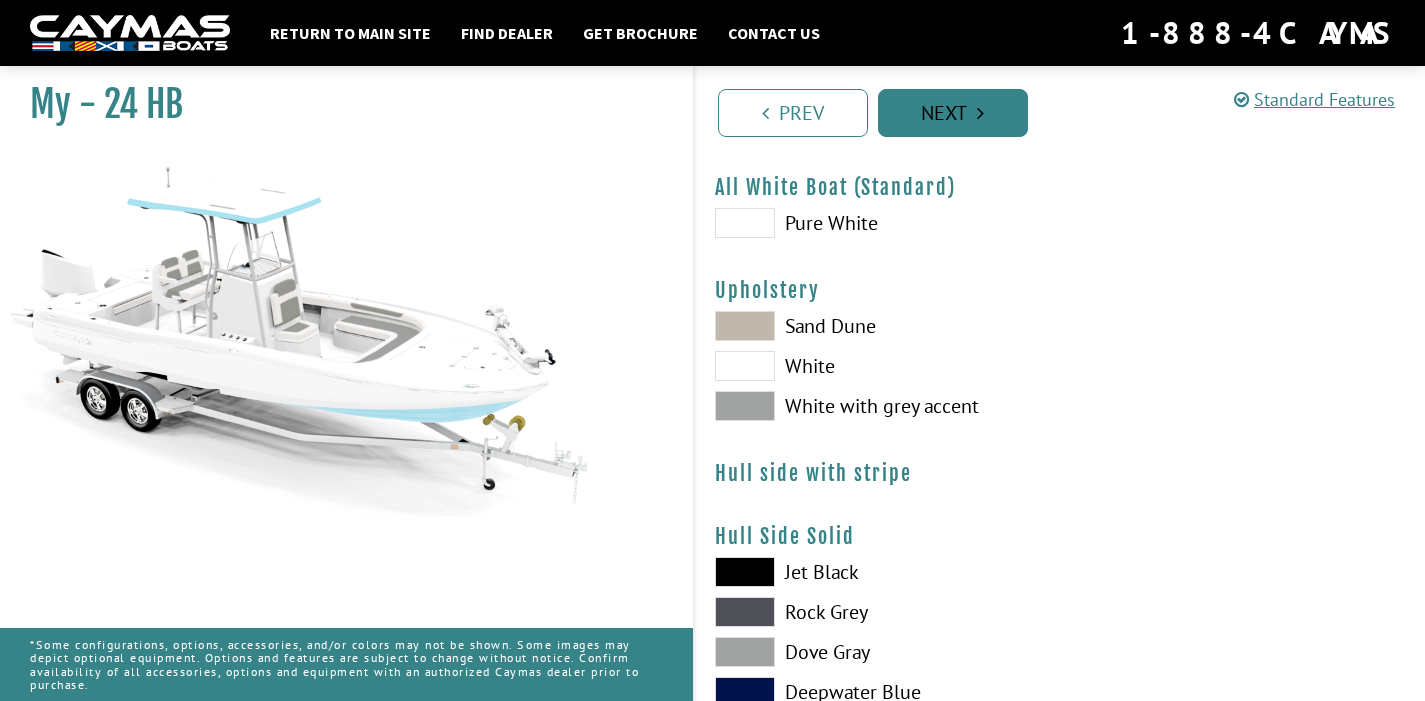 click on "Next" at bounding box center (953, 113) 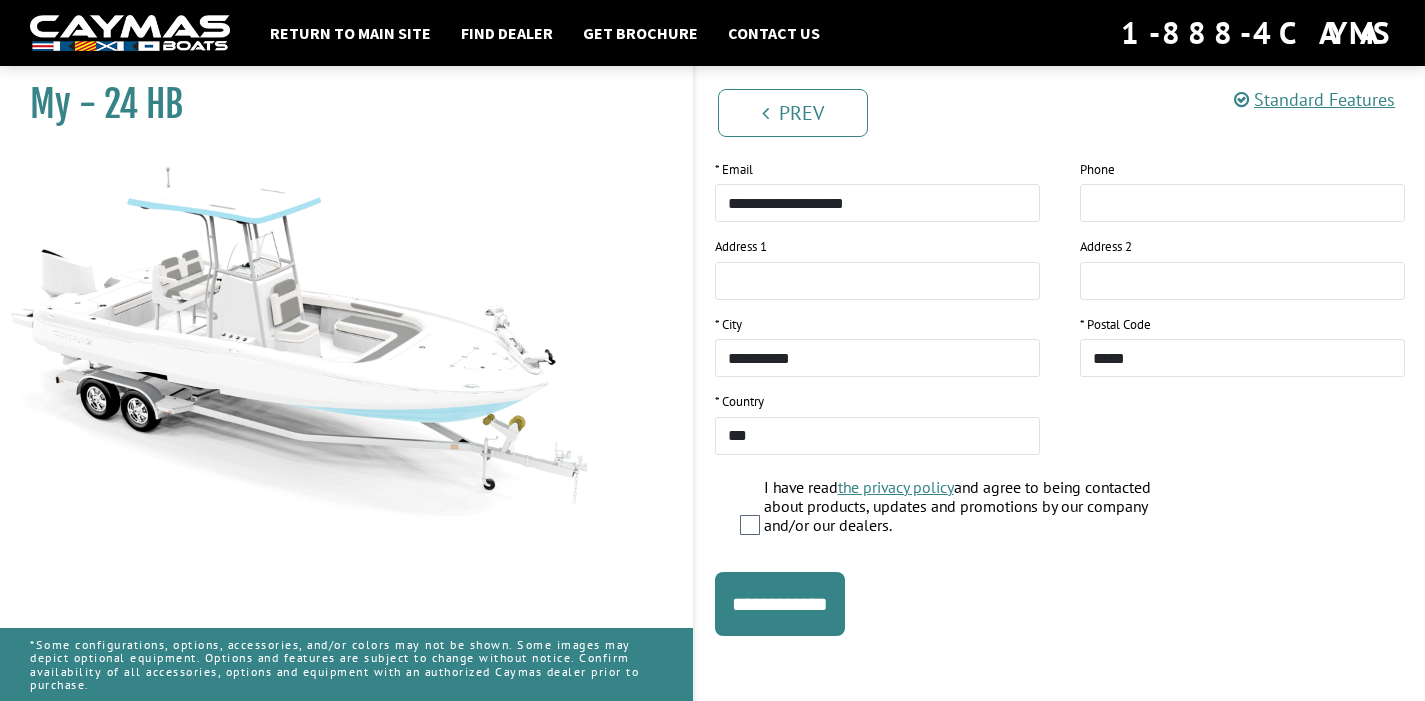 scroll, scrollTop: 412, scrollLeft: 0, axis: vertical 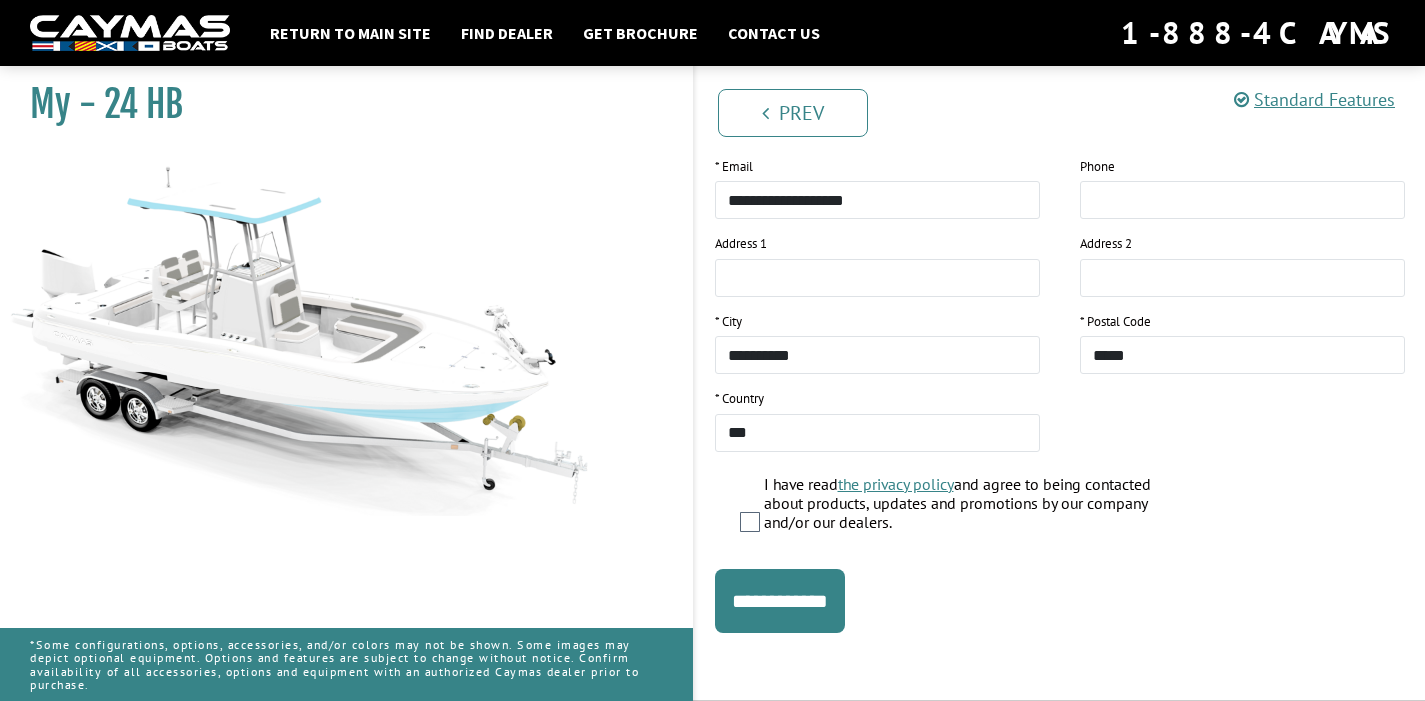 click on "I have read  the privacy policy  and agree to being contacted about products, updates and promotions by our company and/or our dealers." at bounding box center [1060, 510] 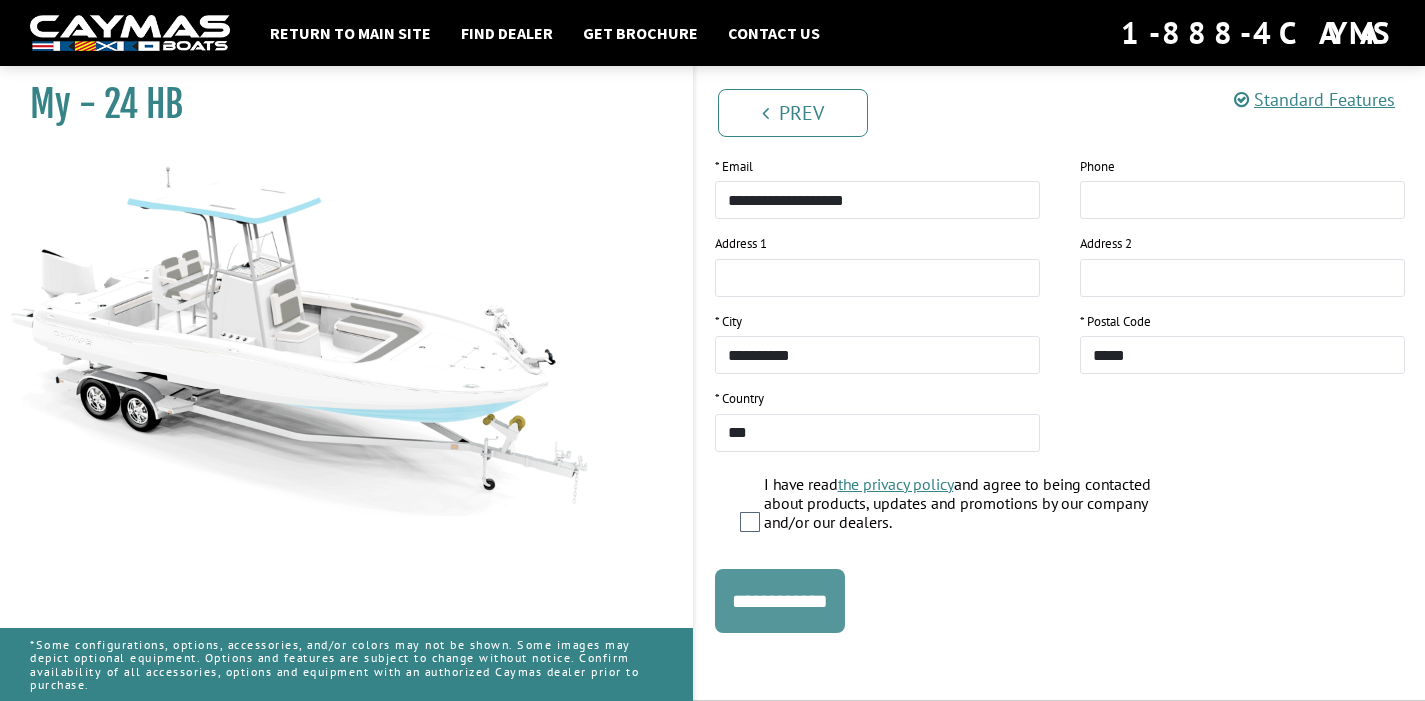 click on "**********" at bounding box center (780, 601) 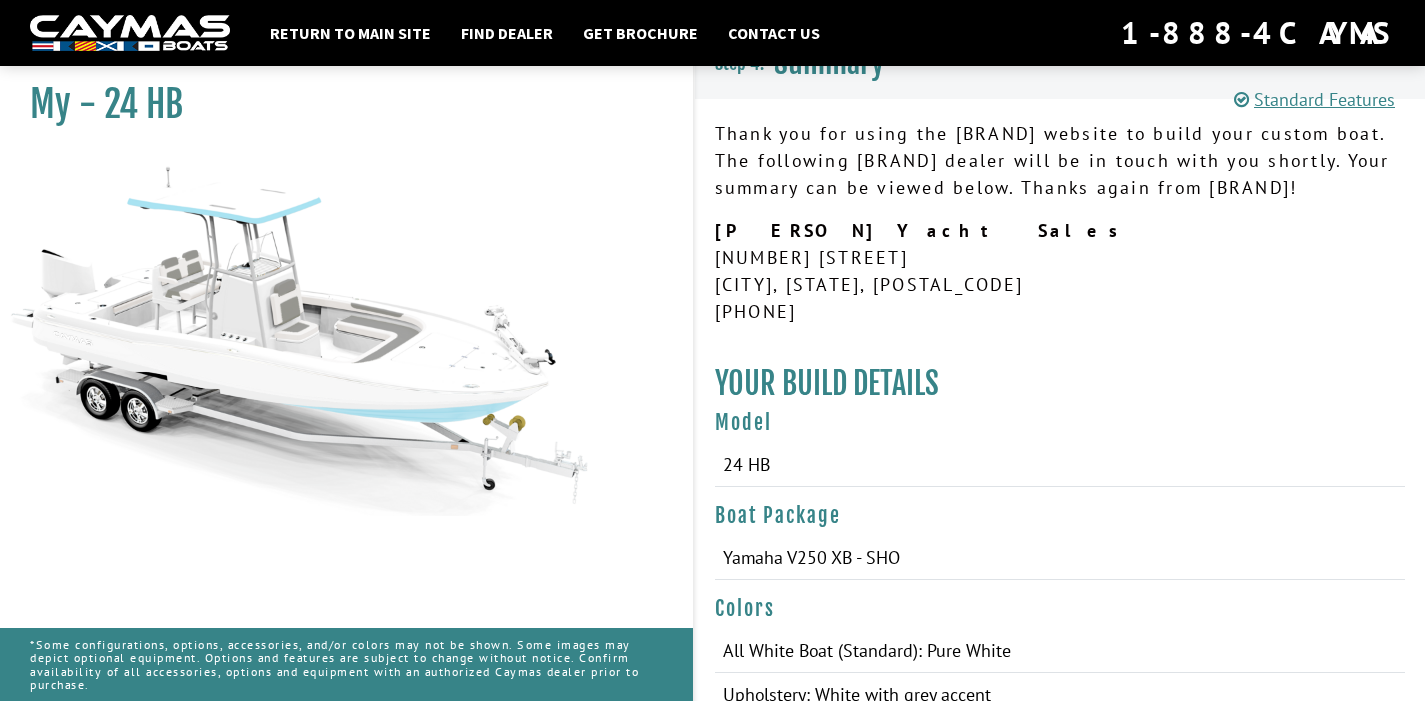 scroll, scrollTop: 0, scrollLeft: 0, axis: both 